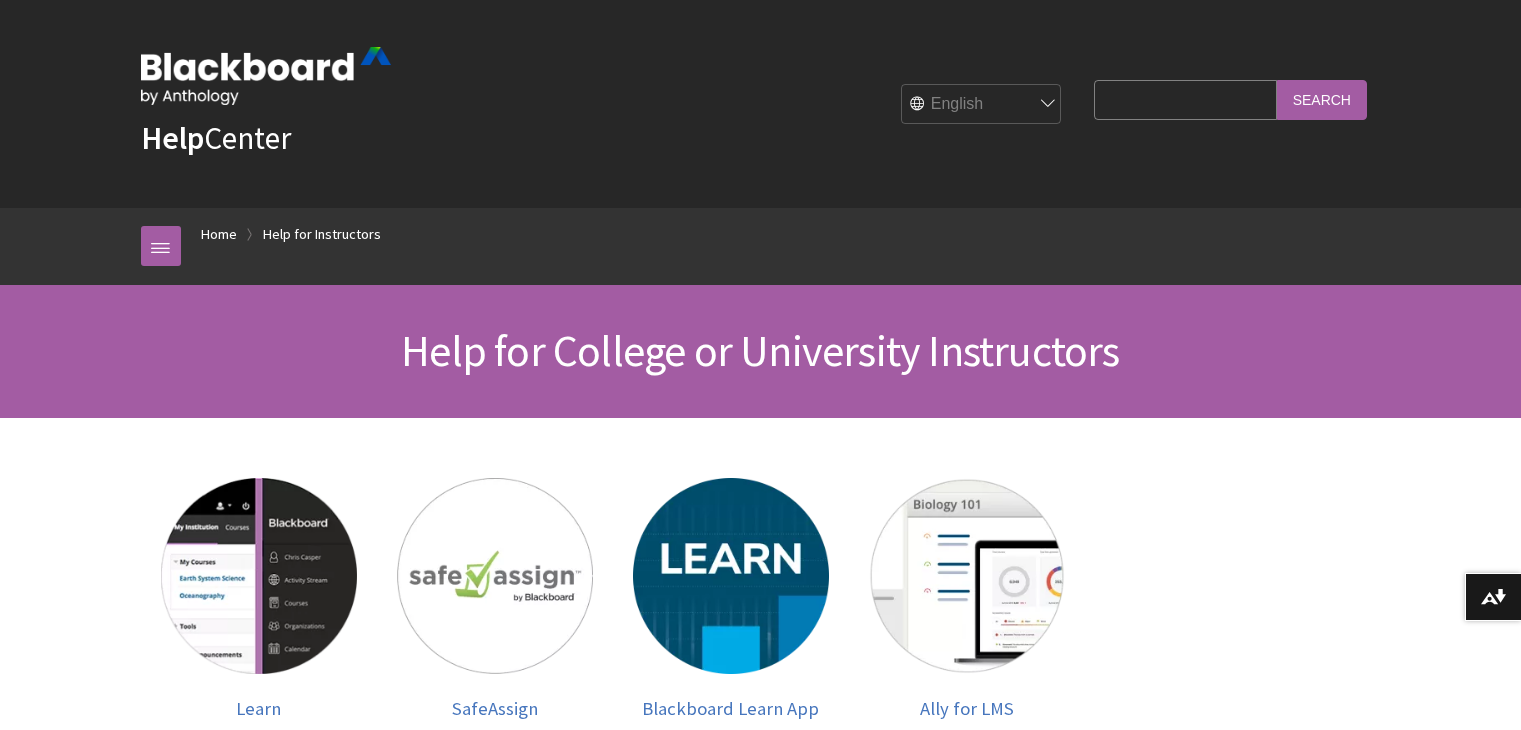 scroll, scrollTop: 0, scrollLeft: 0, axis: both 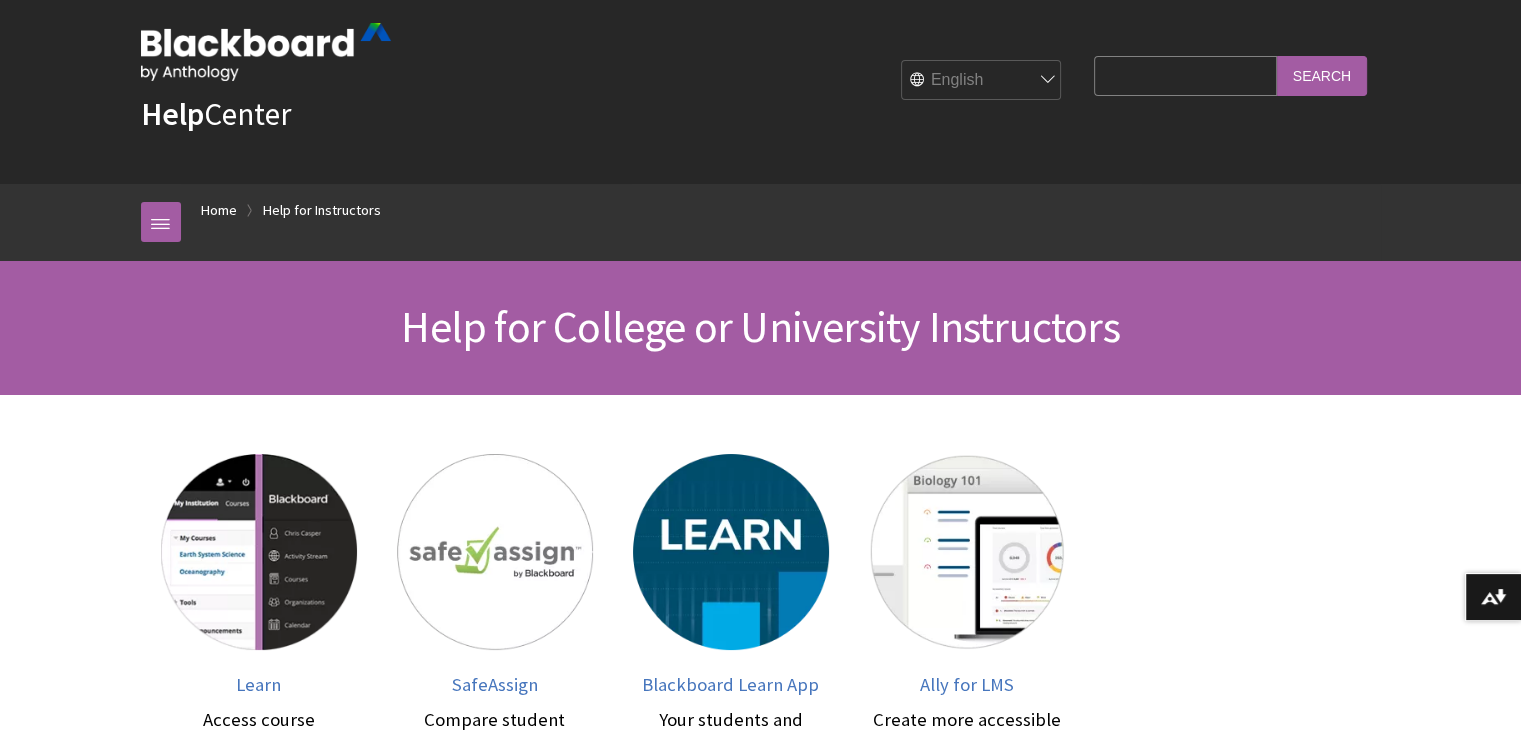 click on "English عربية Català Cymraeg Deutsch Español Suomi Français עברית Italiano 日本語 한국어 Nederlands Norsk (Bokmål) Português, Brasil Русский Svenska Türkçe 简体中文 Français Canadien" at bounding box center (982, 81) 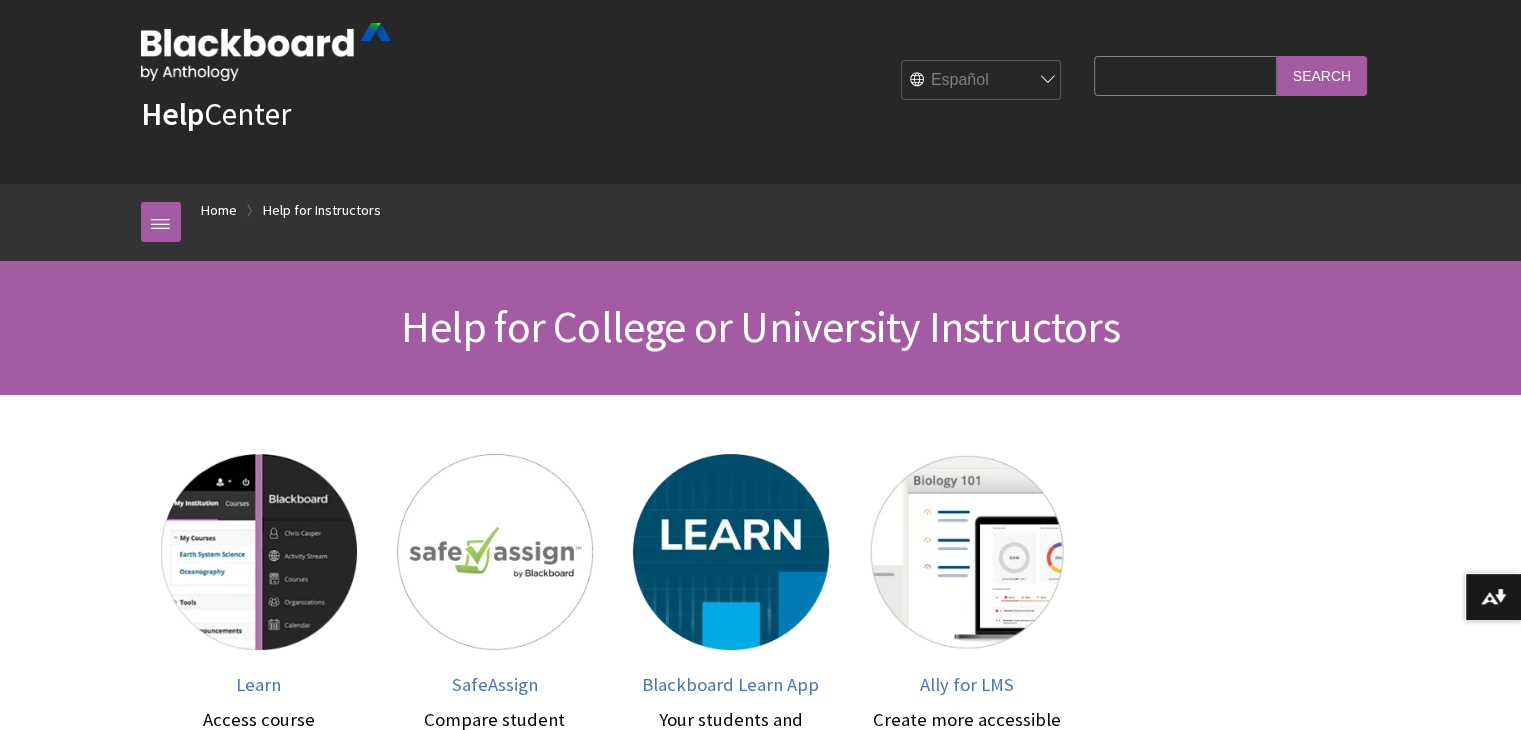 click on "English عربية Català Cymraeg Deutsch Español Suomi Français עברית Italiano 日本語 한국어 Nederlands Norsk (Bokmål) Português, Brasil Русский Svenska Türkçe 简体中文 Français Canadien" at bounding box center [982, 81] 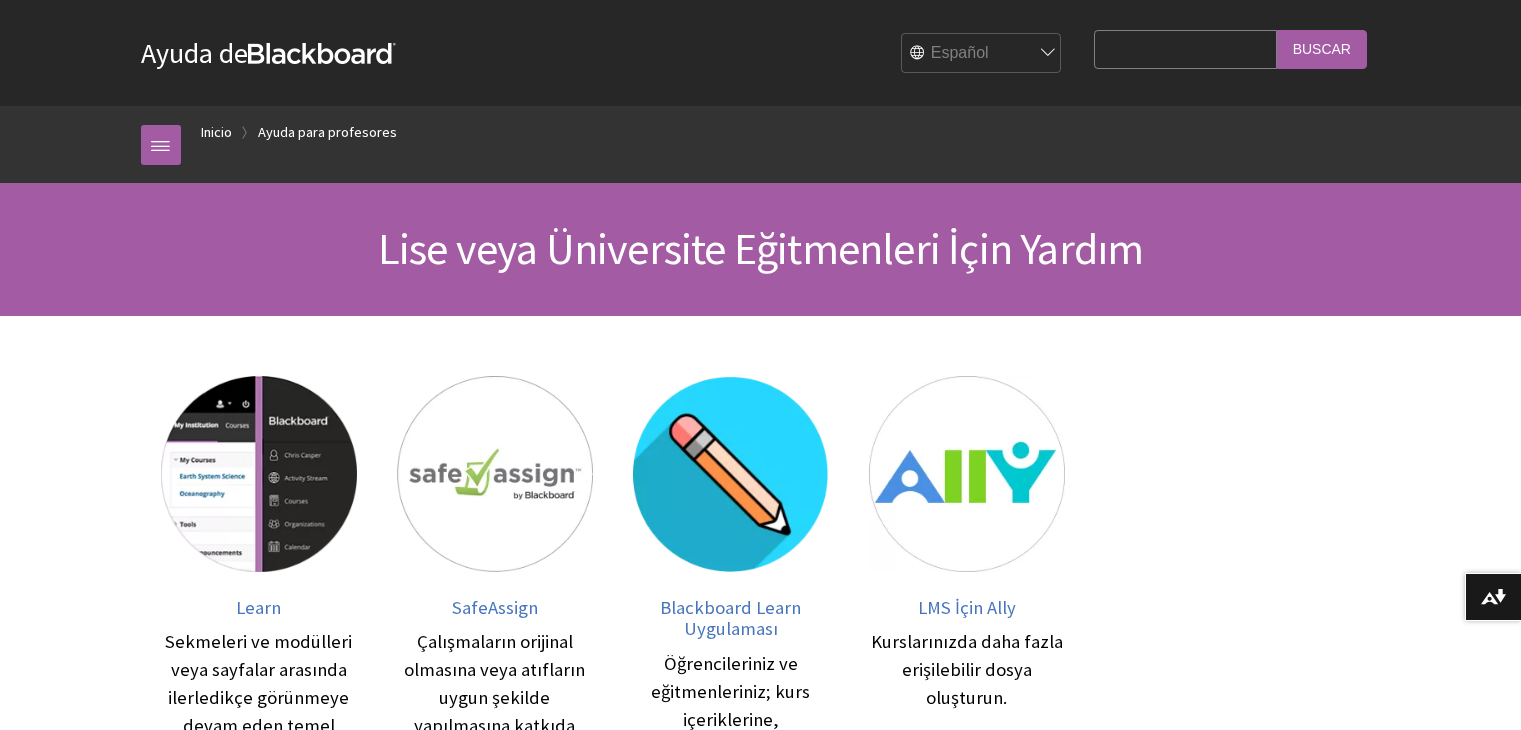 scroll, scrollTop: 0, scrollLeft: 0, axis: both 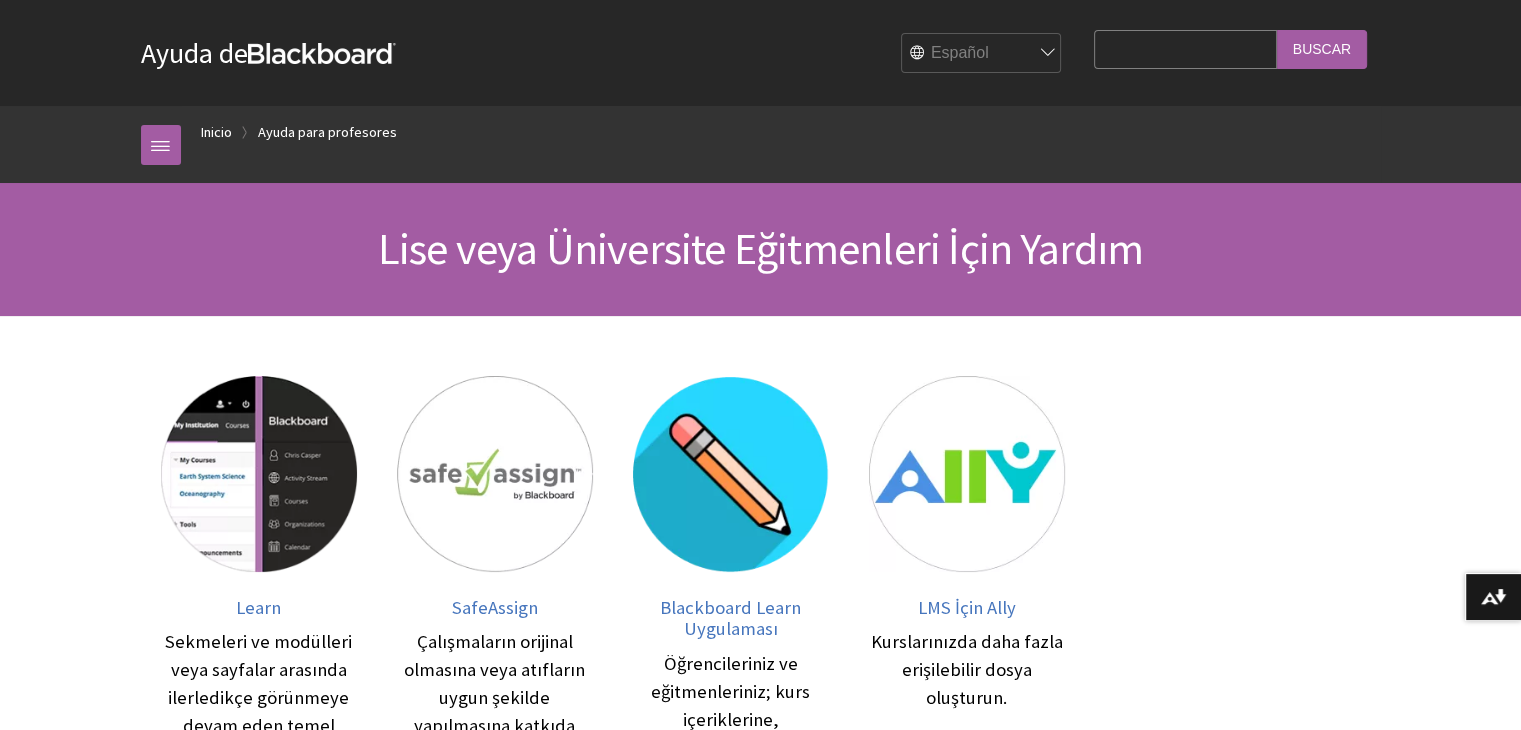 click on "English عربية Català Cymraeg Deutsch Español Suomi Français עברית Italiano 日本語 한국어 Nederlands Norsk (Bokmål) Português, Brasil Русский Svenska Türkçe 简体中文 Français Canadien" at bounding box center (982, 54) 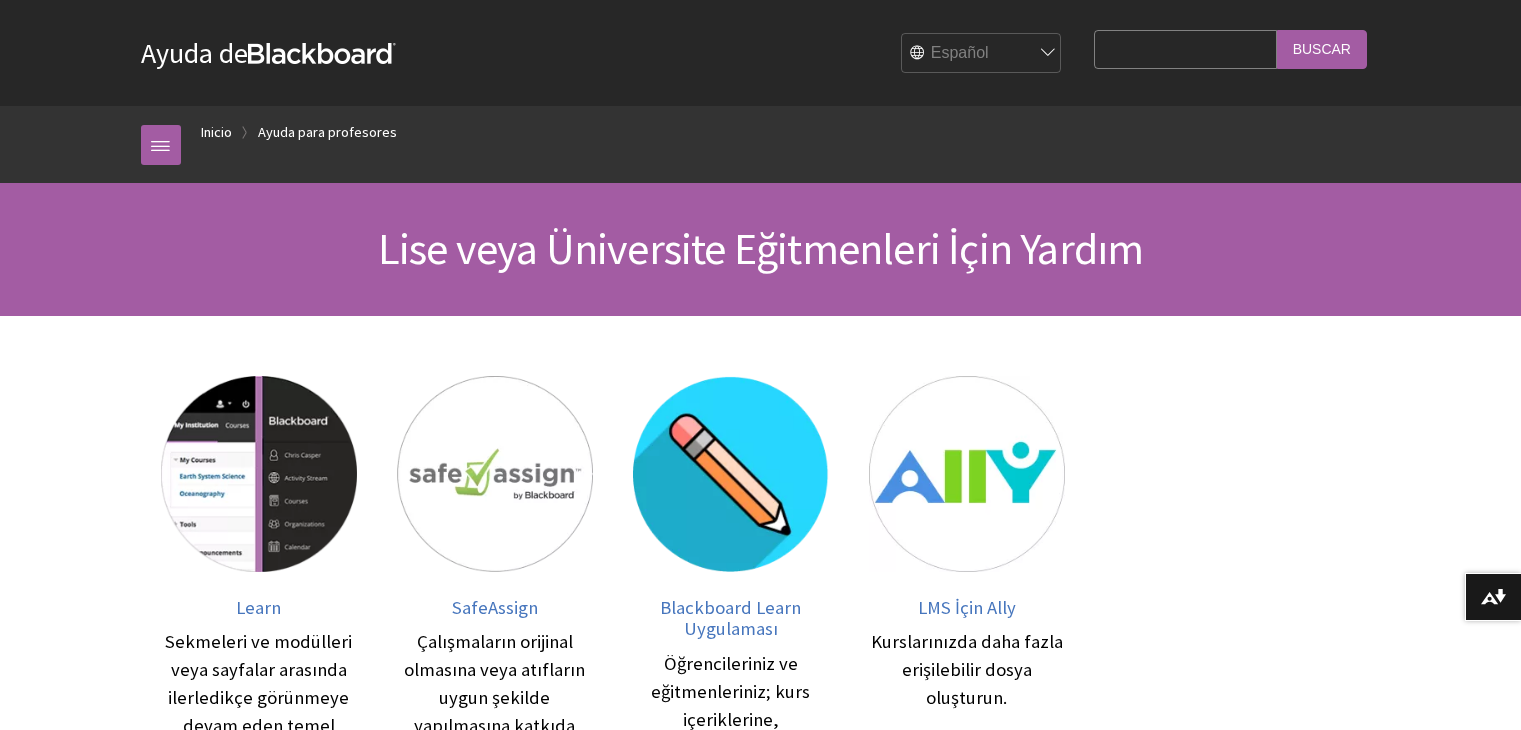 scroll, scrollTop: 0, scrollLeft: 0, axis: both 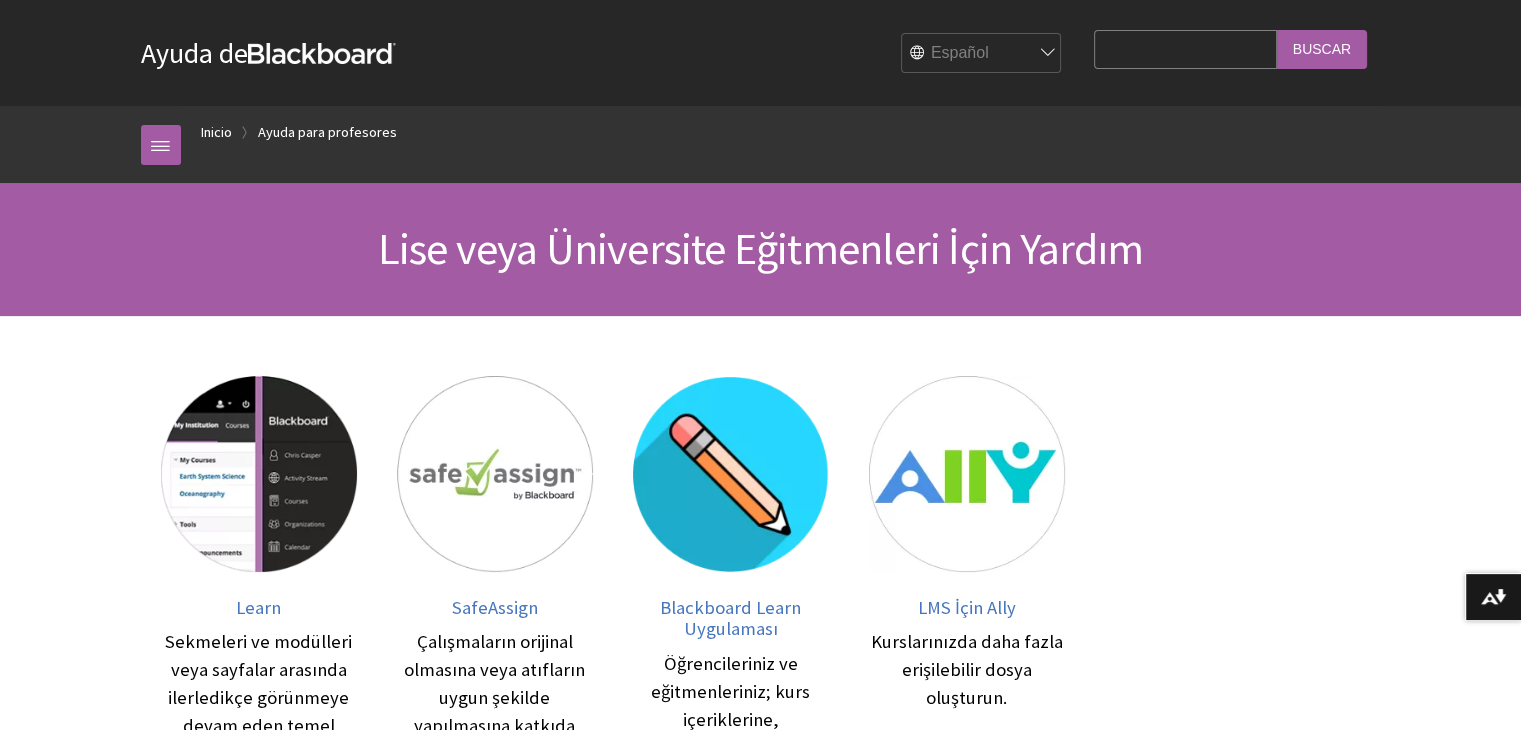 click on "Ayuda para profesores" at bounding box center (327, 132) 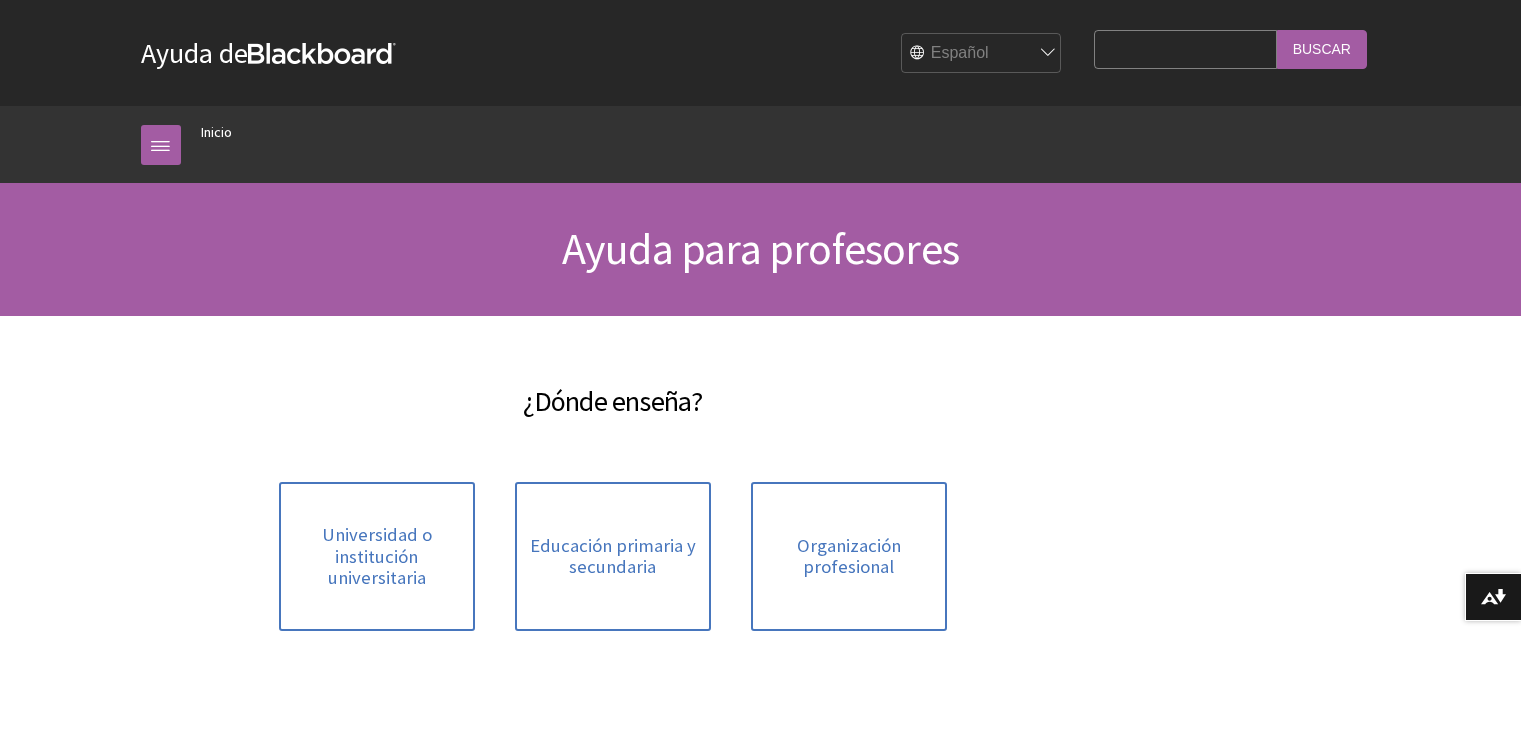 scroll, scrollTop: 0, scrollLeft: 0, axis: both 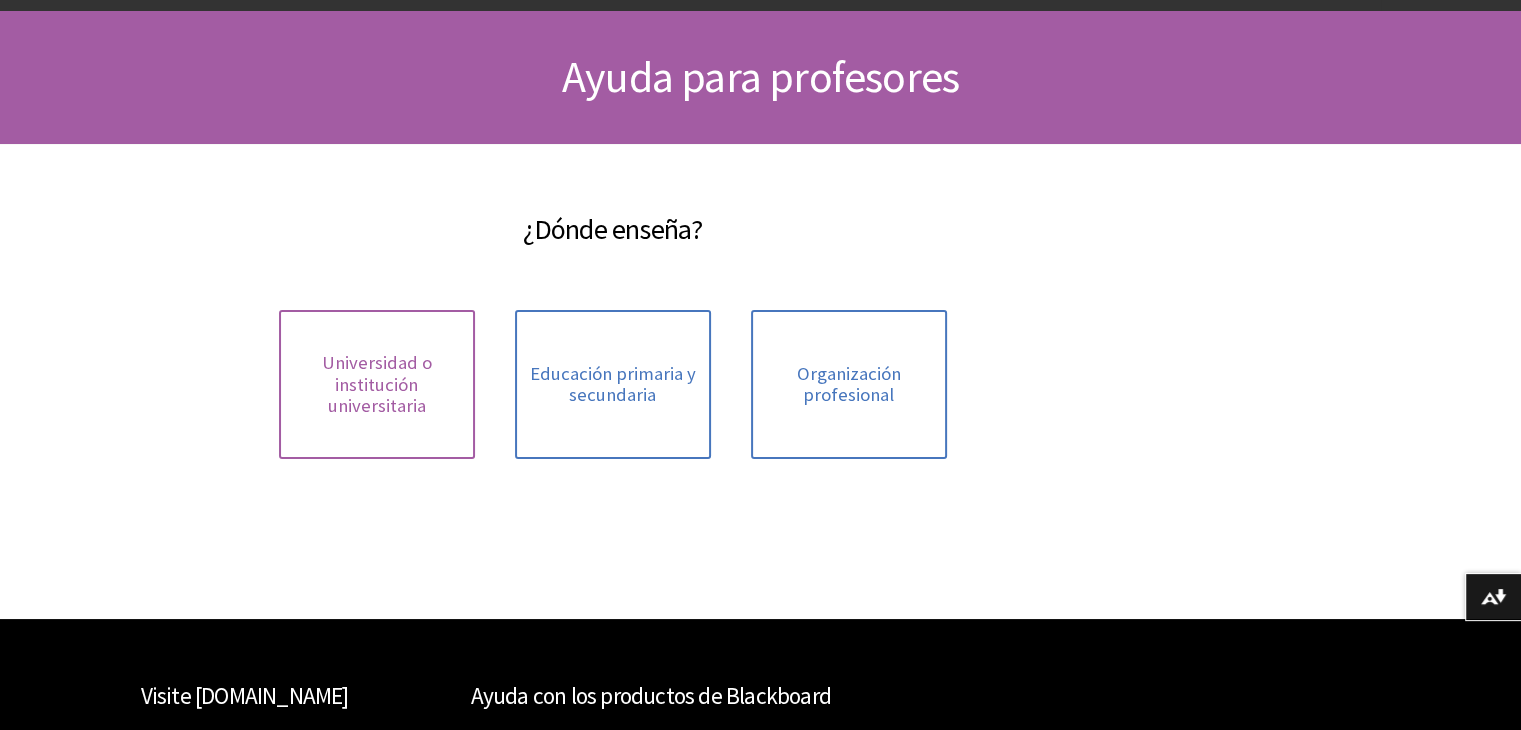 click on "Universidad o institución universitaria" at bounding box center (377, 384) 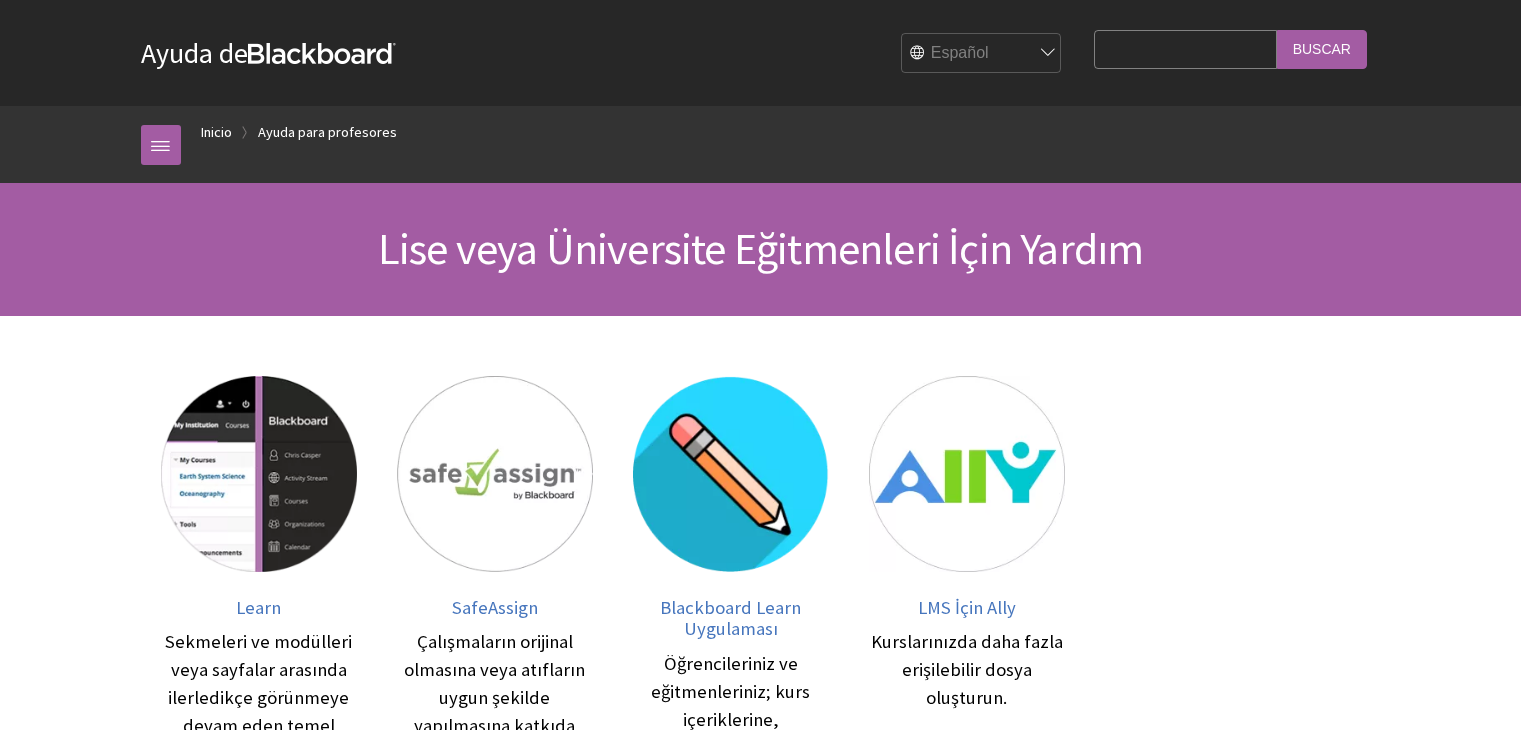 scroll, scrollTop: 0, scrollLeft: 0, axis: both 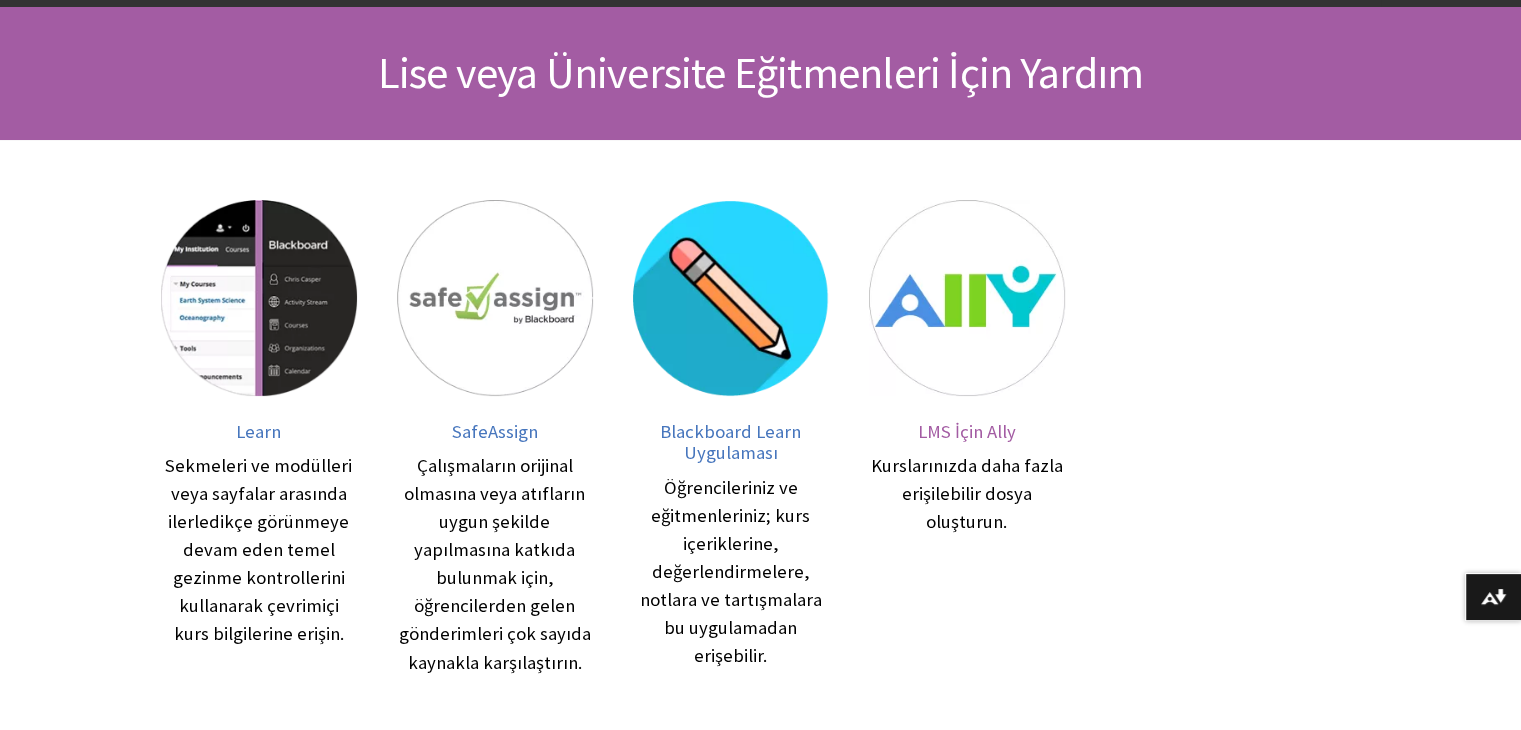click at bounding box center [967, 298] 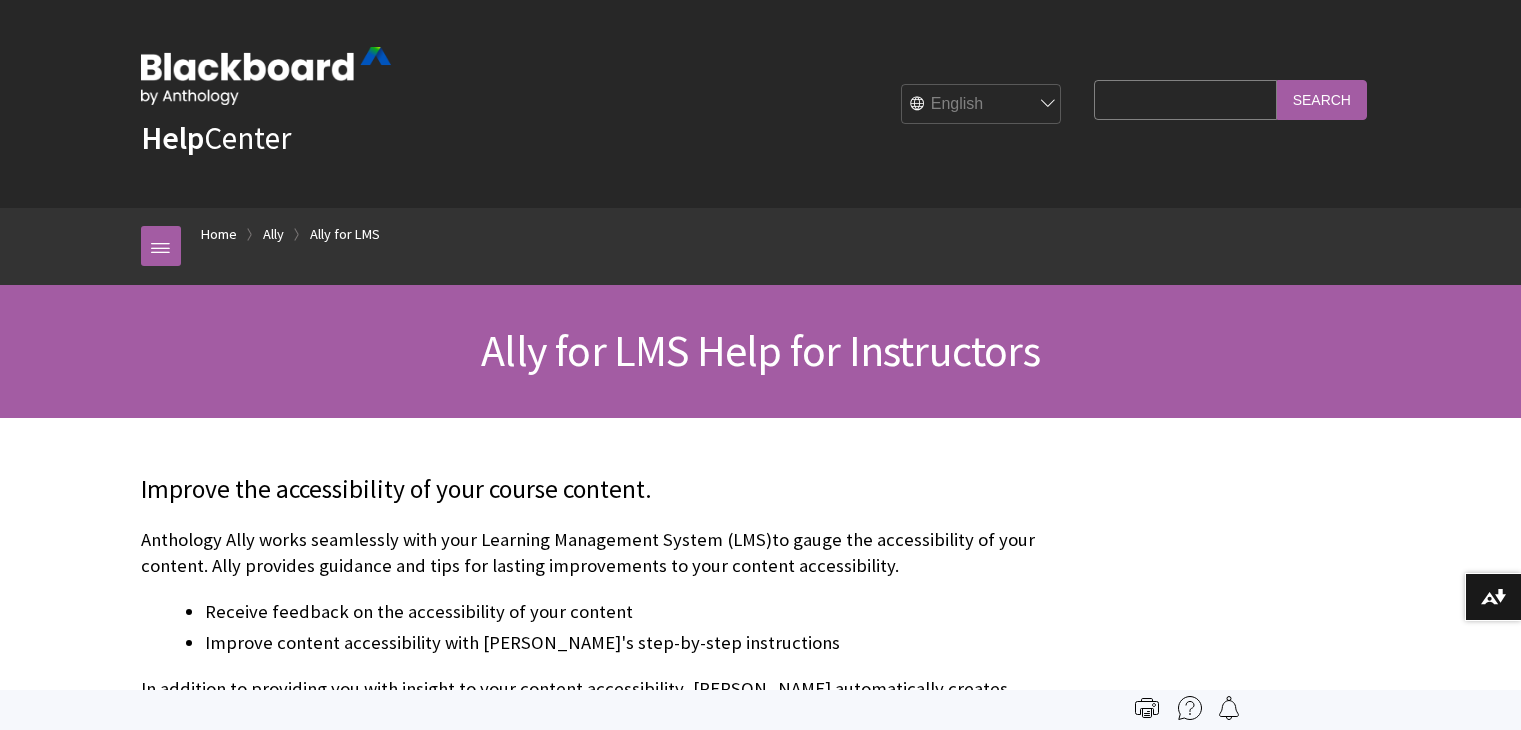 scroll, scrollTop: 0, scrollLeft: 0, axis: both 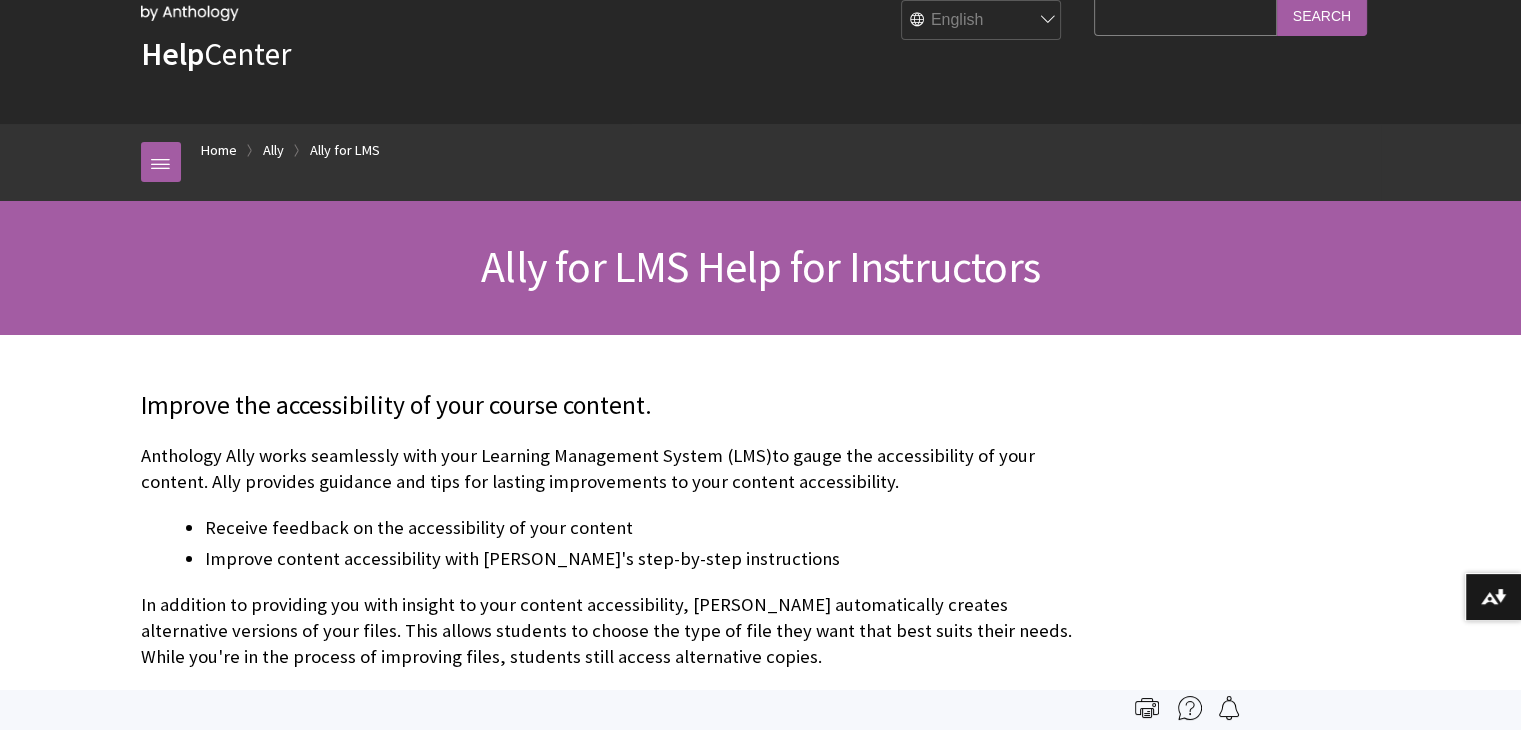 click on "English عربية Català Cymraeg Deutsch Español Suomi Français עברית Italiano 日本語 한국어 Nederlands Norsk (Bokmål) Português, Brasil Русский Svenska Türkçe 简体中文 Français Canadien" at bounding box center [982, 21] 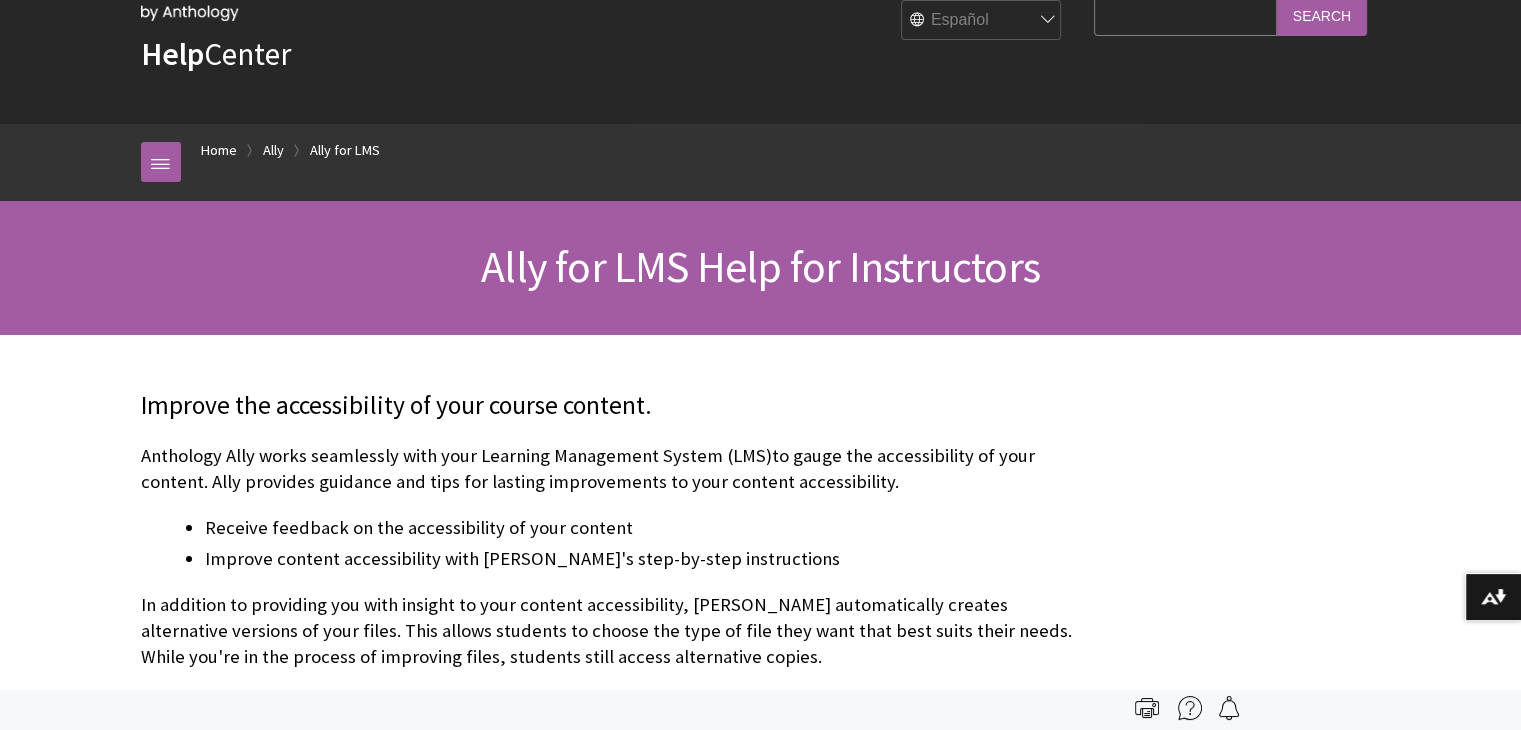 click on "English عربية Català Cymraeg Deutsch Español Suomi Français עברית Italiano 日本語 한국어 Nederlands Norsk (Bokmål) Português, Brasil Русский Svenska Türkçe 简体中文 Français Canadien" at bounding box center [982, 21] 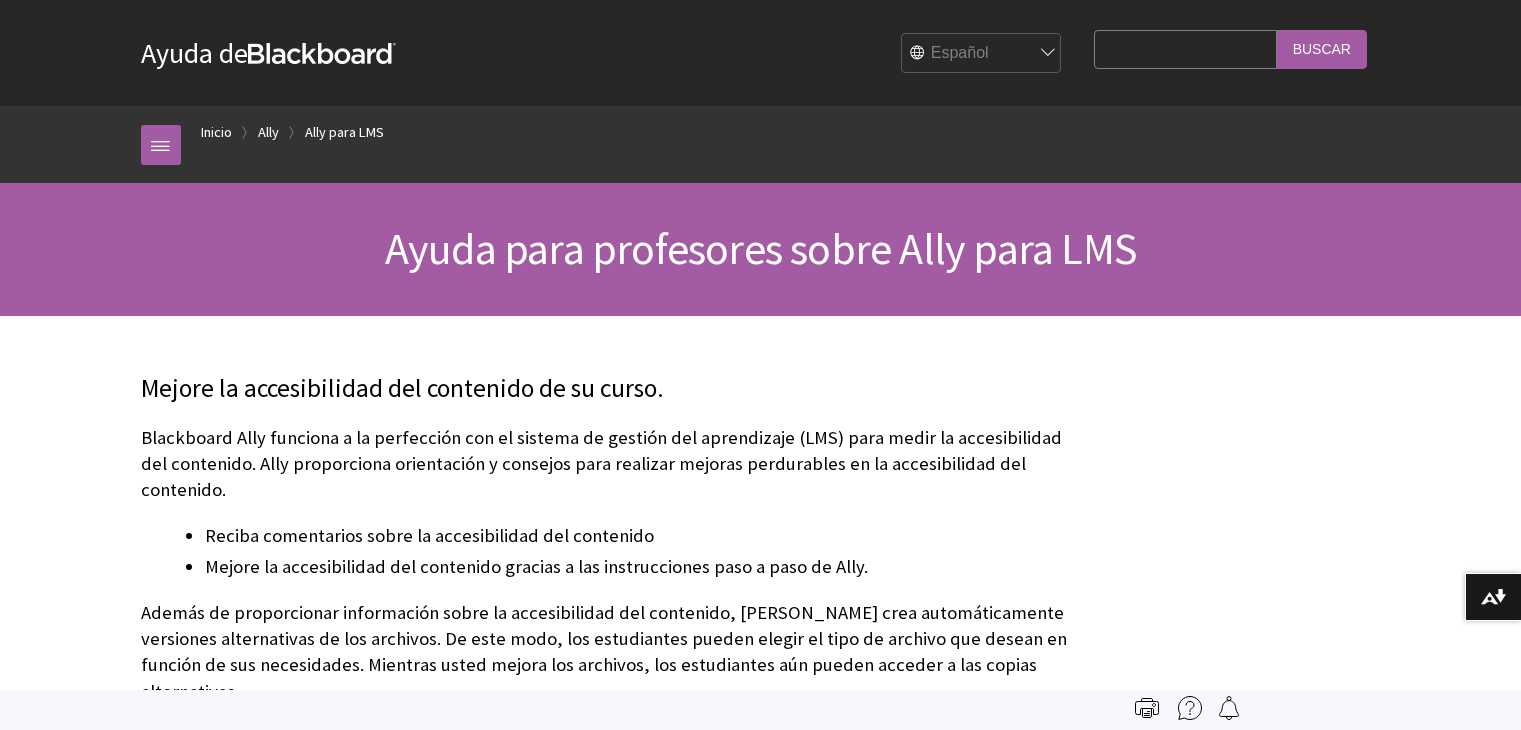 scroll, scrollTop: 0, scrollLeft: 0, axis: both 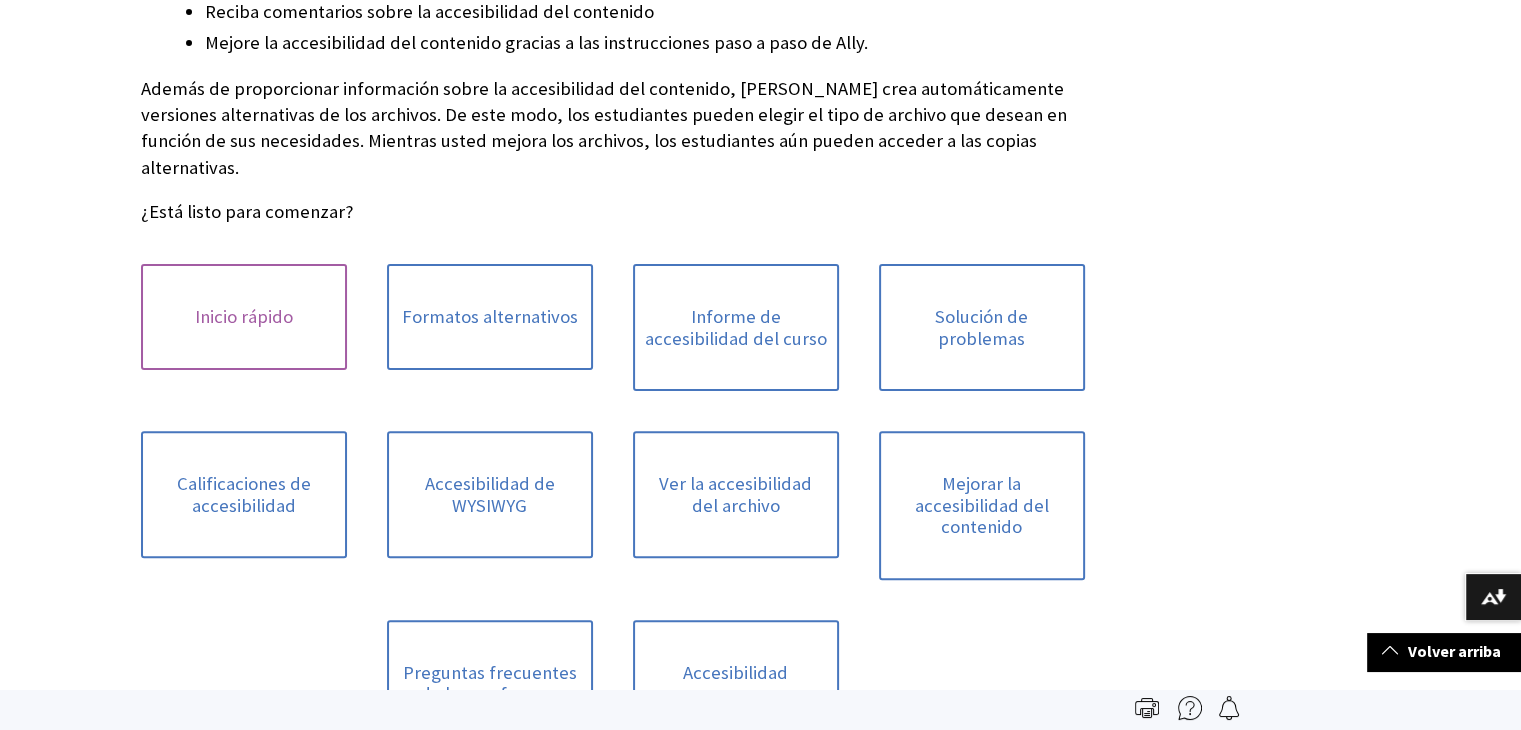 click on "Inicio rápido" at bounding box center (244, 317) 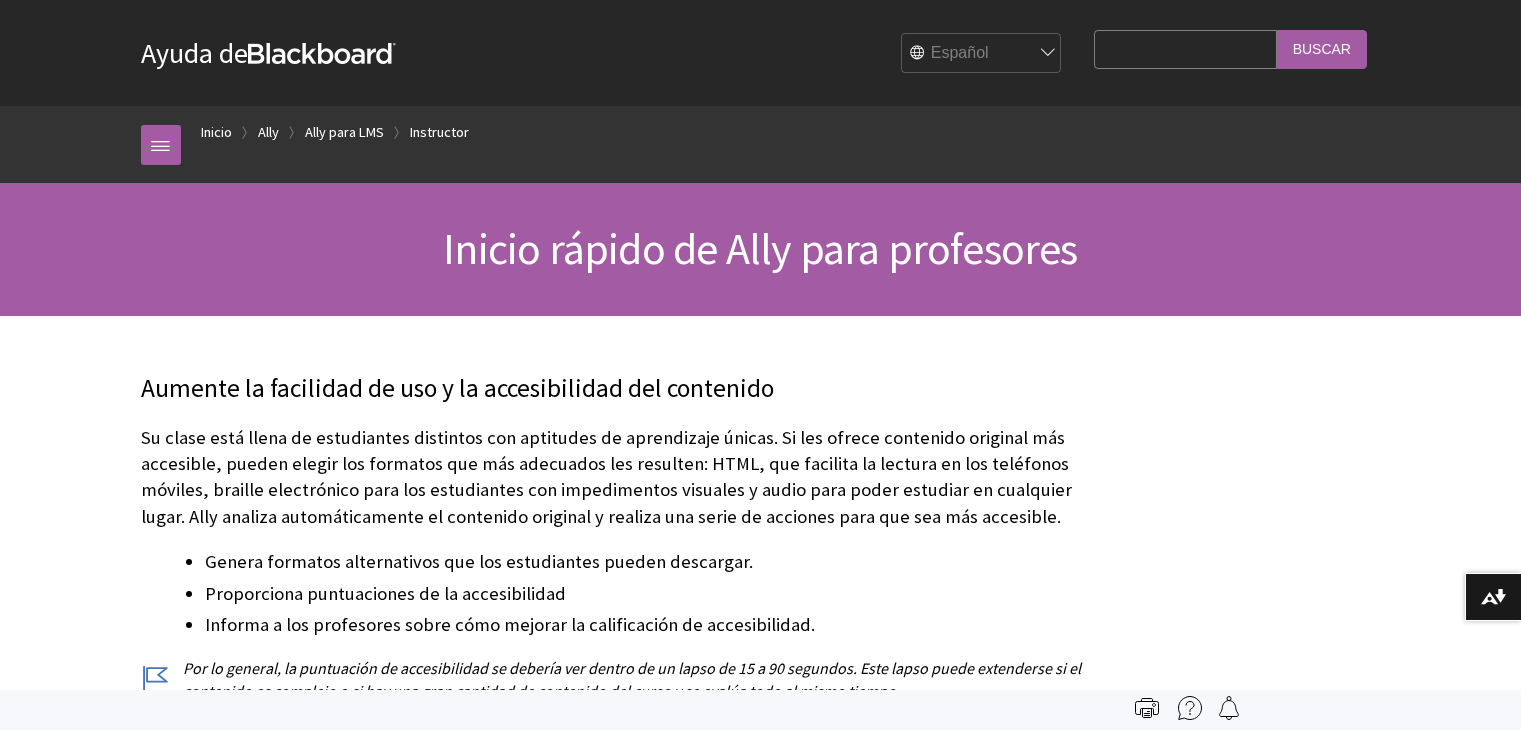 scroll, scrollTop: 0, scrollLeft: 0, axis: both 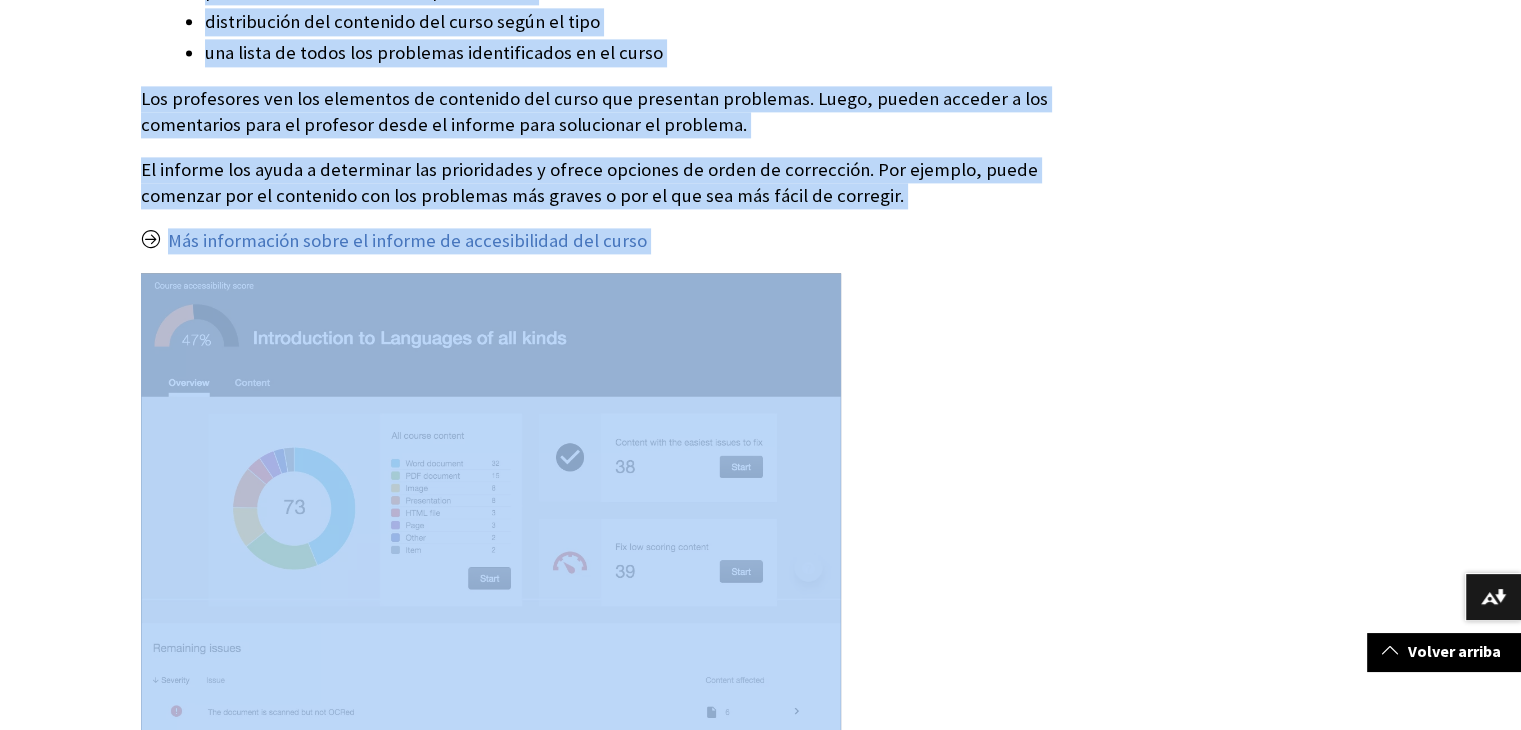 drag, startPoint x: 451, startPoint y: 240, endPoint x: 1532, endPoint y: 517, distance: 1115.9257 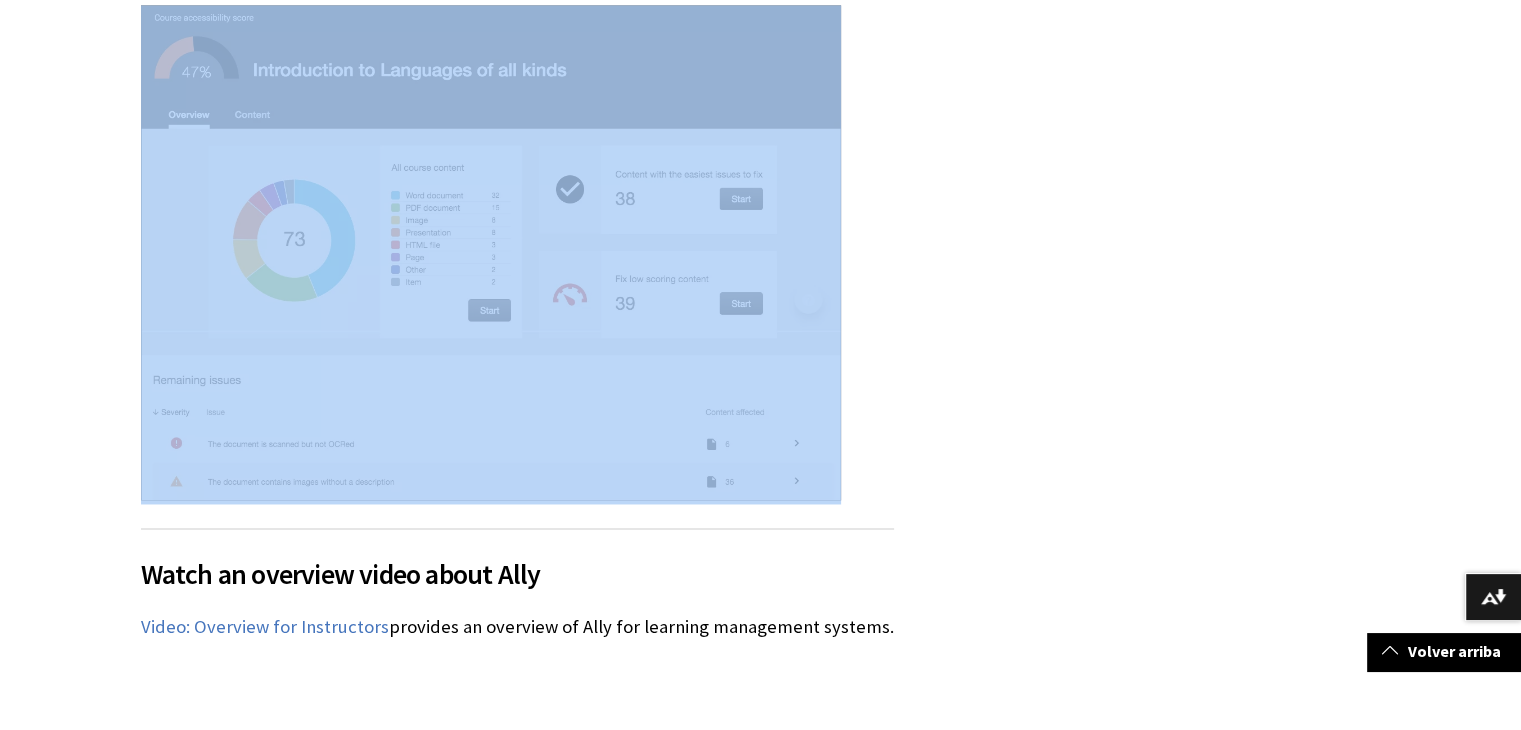 scroll, scrollTop: 3083, scrollLeft: 0, axis: vertical 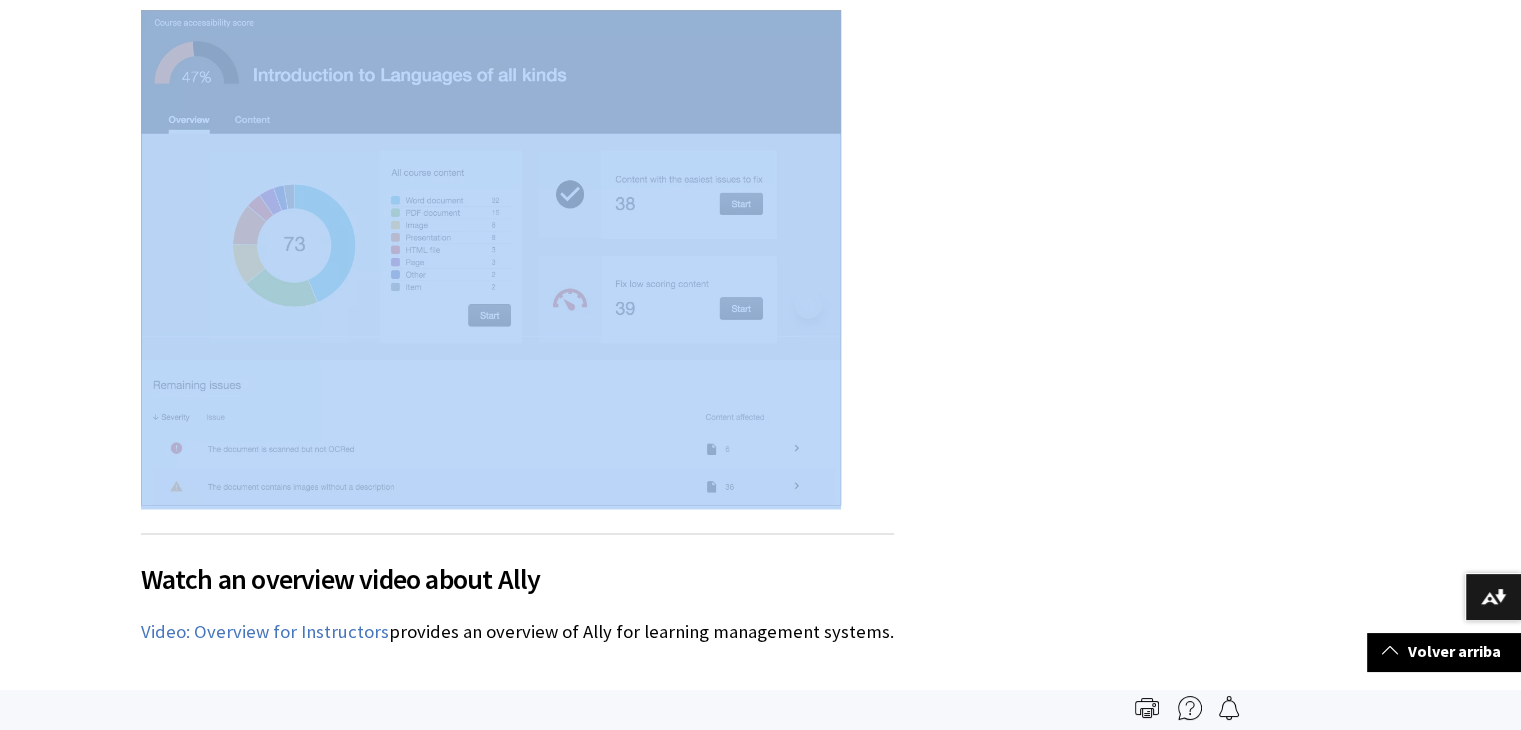 copy on "Inicio rápido de Ally para profesores
Aumente la facilidad de uso y la accesibilidad del contenido
Su clase está llena de estudiantes distintos con aptitudes de aprendizaje únicas. Si les ofrece contenido original más accesible, pueden elegir los formatos que más adecuados les resulten: HTML, que facilita la lectura en los teléfonos móviles, braille electrónico para los estudiantes con impedimentos visuales y audio para poder estudiar en cualquier lugar. Ally analiza automáticamente el contenido original y realiza una serie de acciones para que sea más accesible.
Genera formatos alternativos que los estudiantes pueden descargar.
Proporciona puntuaciones de la accesibilidad
Informa a los profesores sobre cómo mejorar la calificación de accesibilidad.
Por lo general, la puntuación de accesibilidad se debería ver dentro de un lapso de 15 a 90 segundos. Este lapso puede extenderse si el contenido es complejo o si hay una gran cantidad de contenido del curso y se evalúa todo al m..." 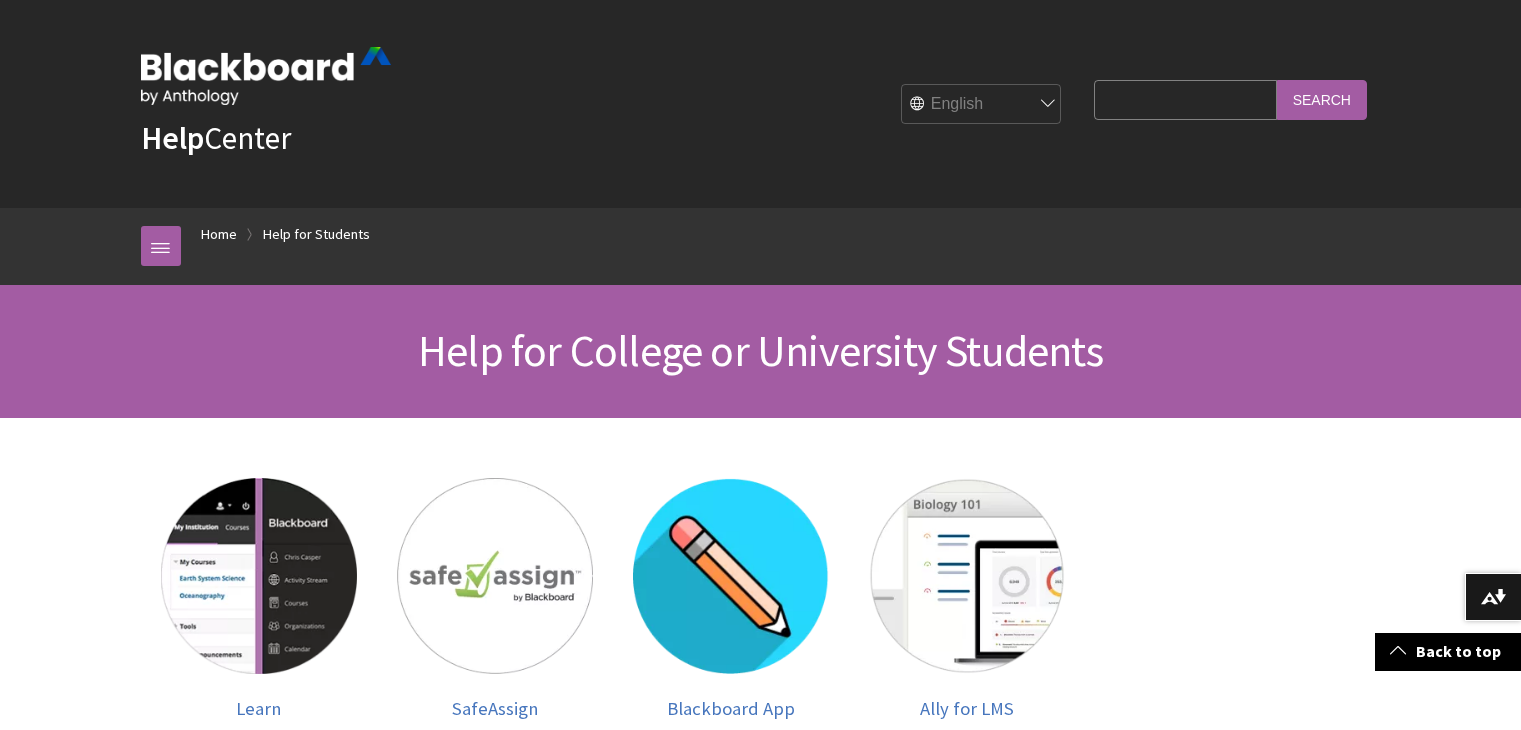 scroll, scrollTop: 300, scrollLeft: 0, axis: vertical 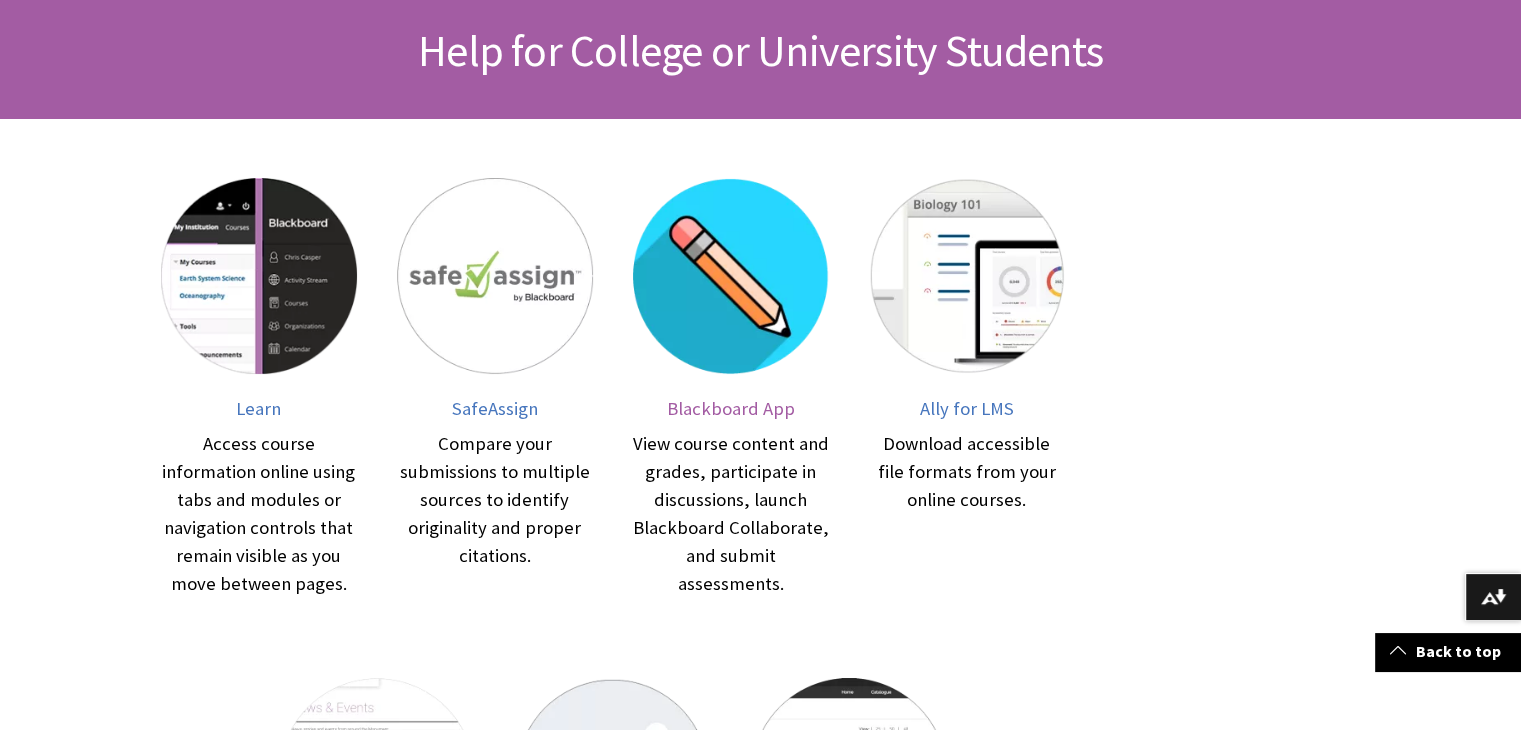 click at bounding box center [731, 276] 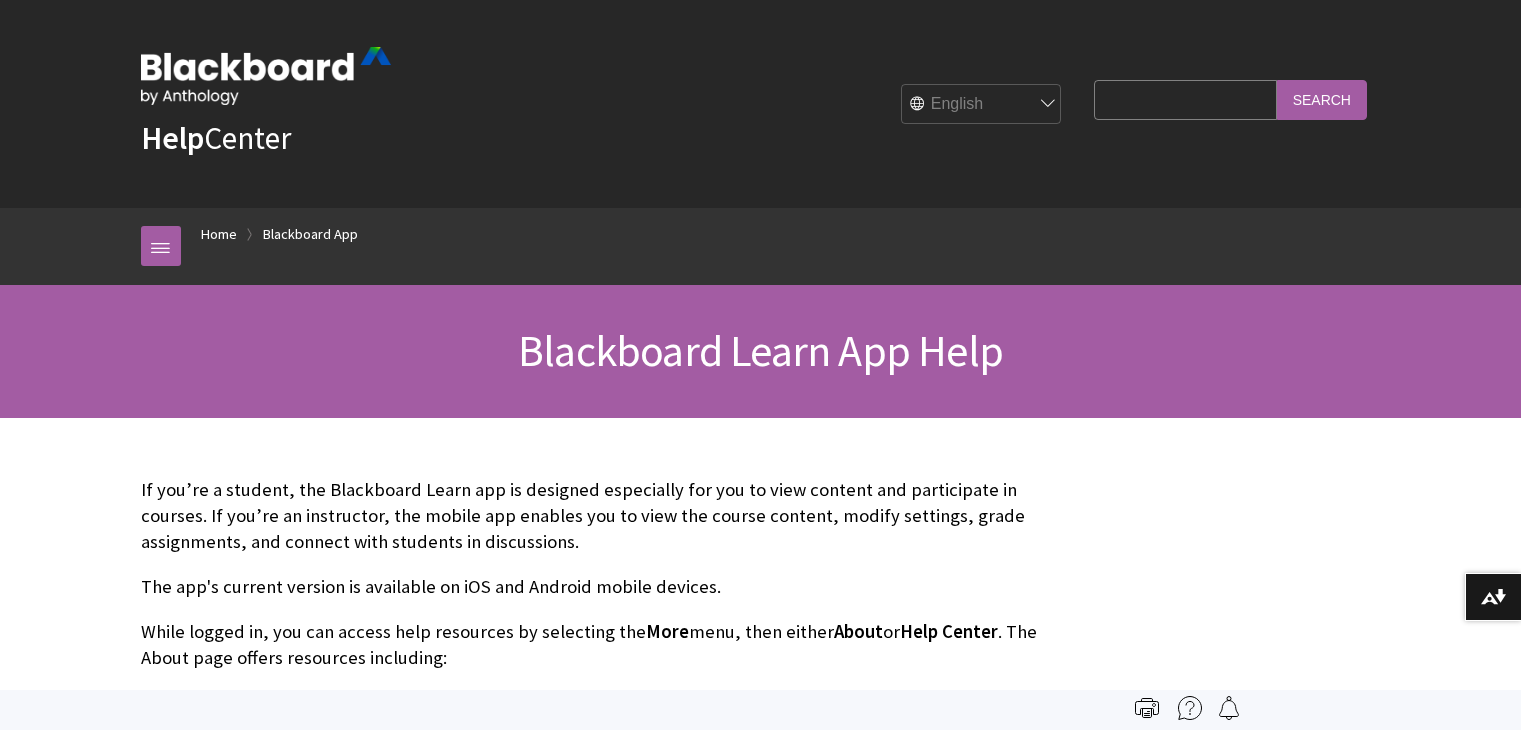 scroll, scrollTop: 0, scrollLeft: 0, axis: both 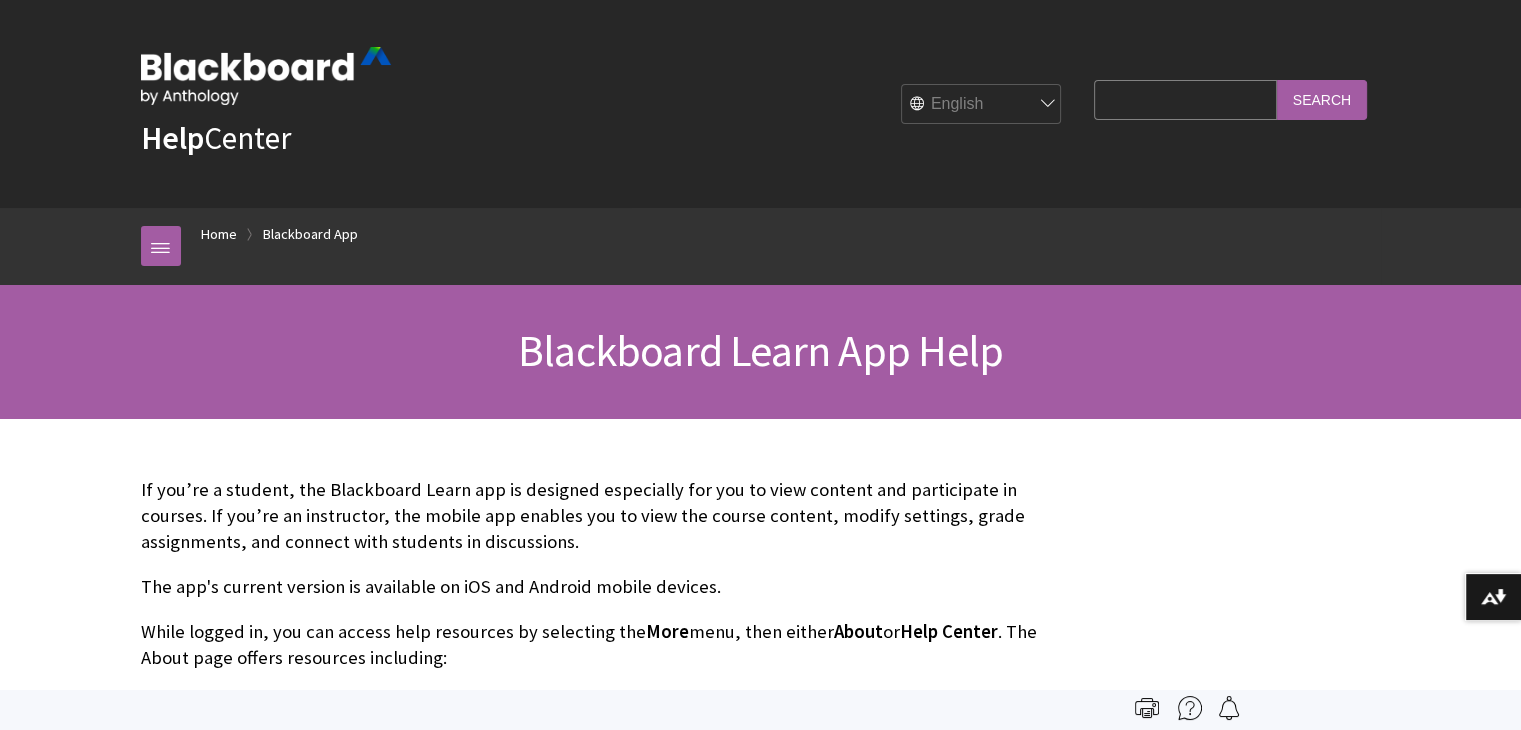 click on "English عربية Català Cymraeg Deutsch Español Suomi Français עברית Italiano 日本語 한국어 Nederlands Norsk (Bokmål) Português, [GEOGRAPHIC_DATA] Русский Svenska Türkçe 简体中文 Français Canadien" at bounding box center (982, 105) 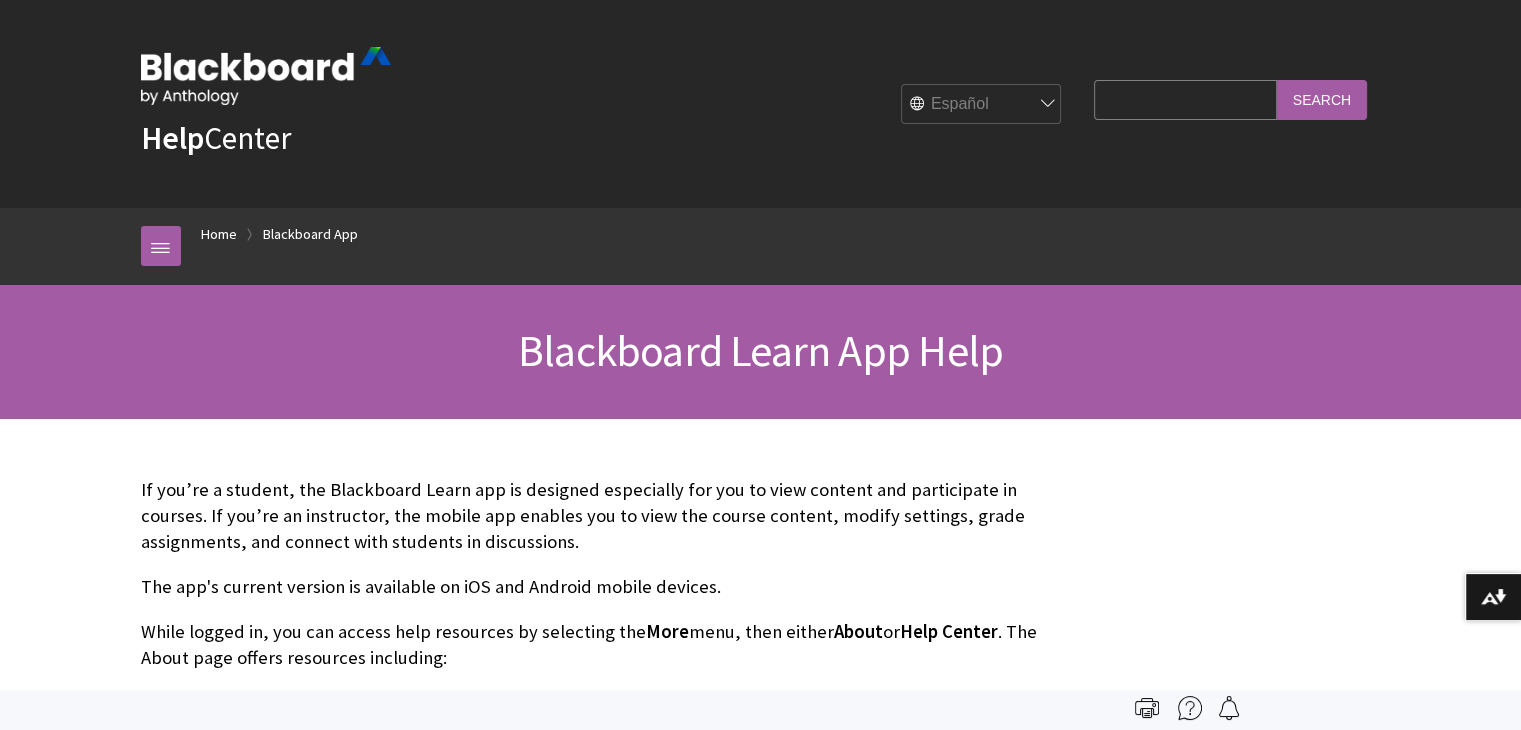 click on "English عربية Català Cymraeg Deutsch Español Suomi Français עברית Italiano 日本語 한국어 Nederlands Norsk (Bokmål) Português, [GEOGRAPHIC_DATA] Русский Svenska Türkçe 简体中文 Français Canadien" at bounding box center [982, 105] 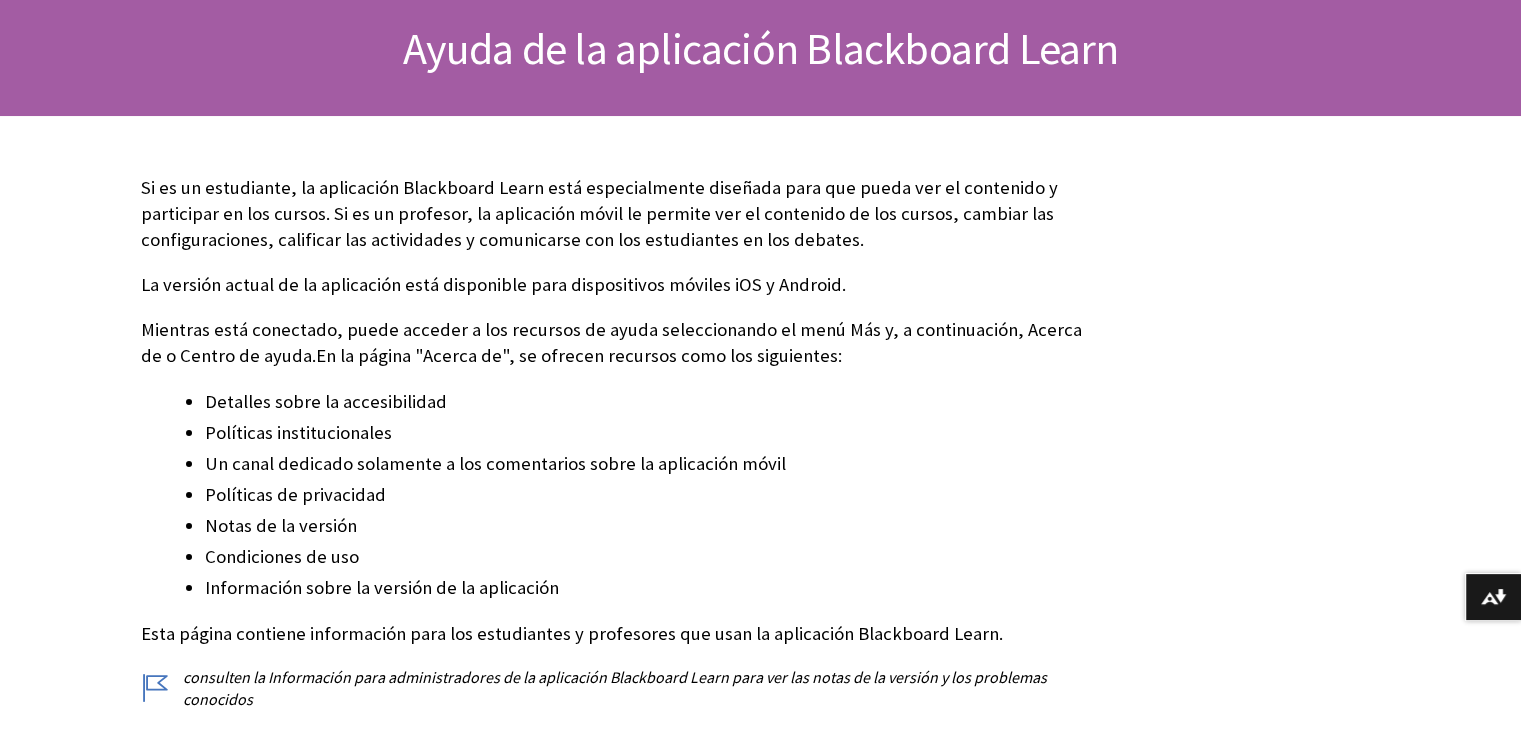 scroll, scrollTop: 200, scrollLeft: 0, axis: vertical 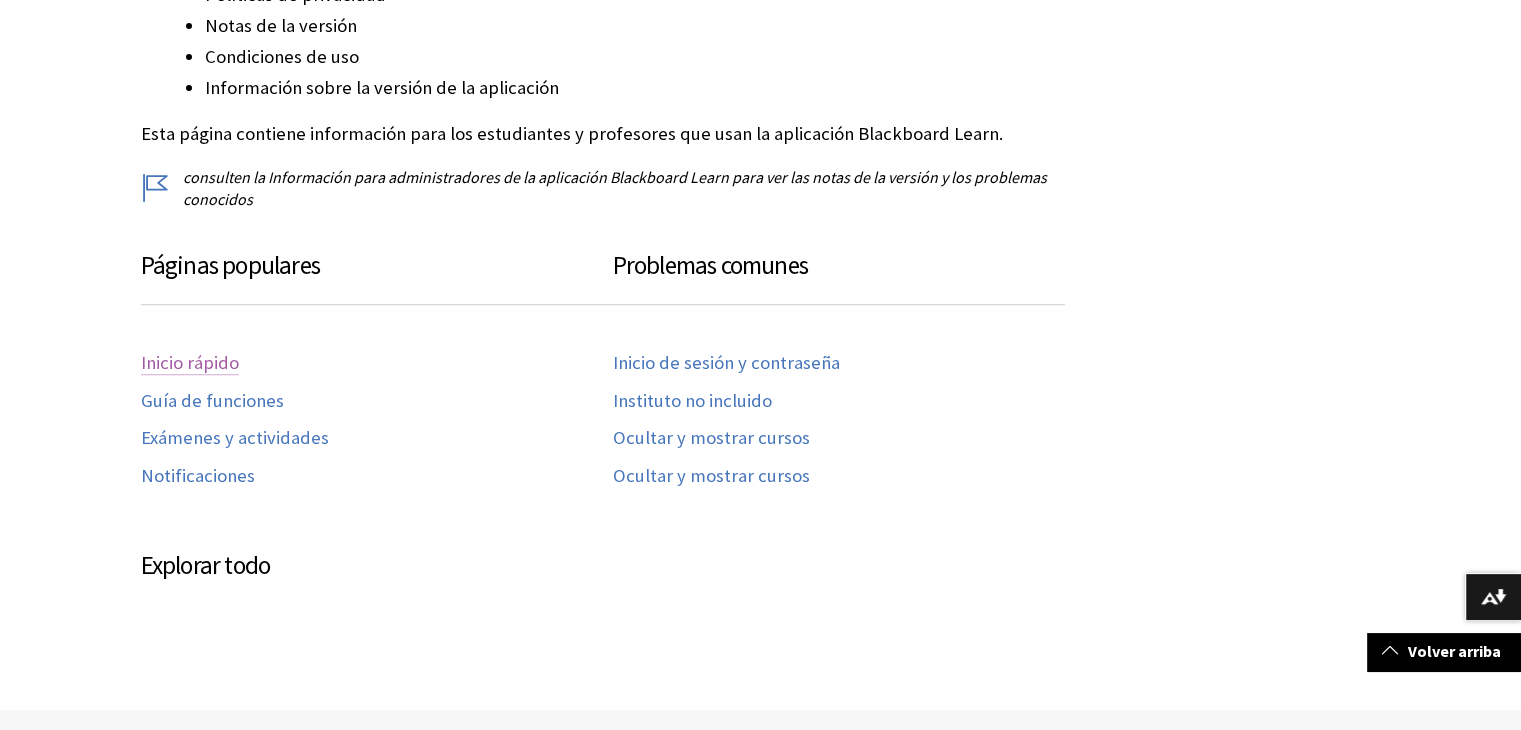 click on "Inicio rápido" at bounding box center (190, 363) 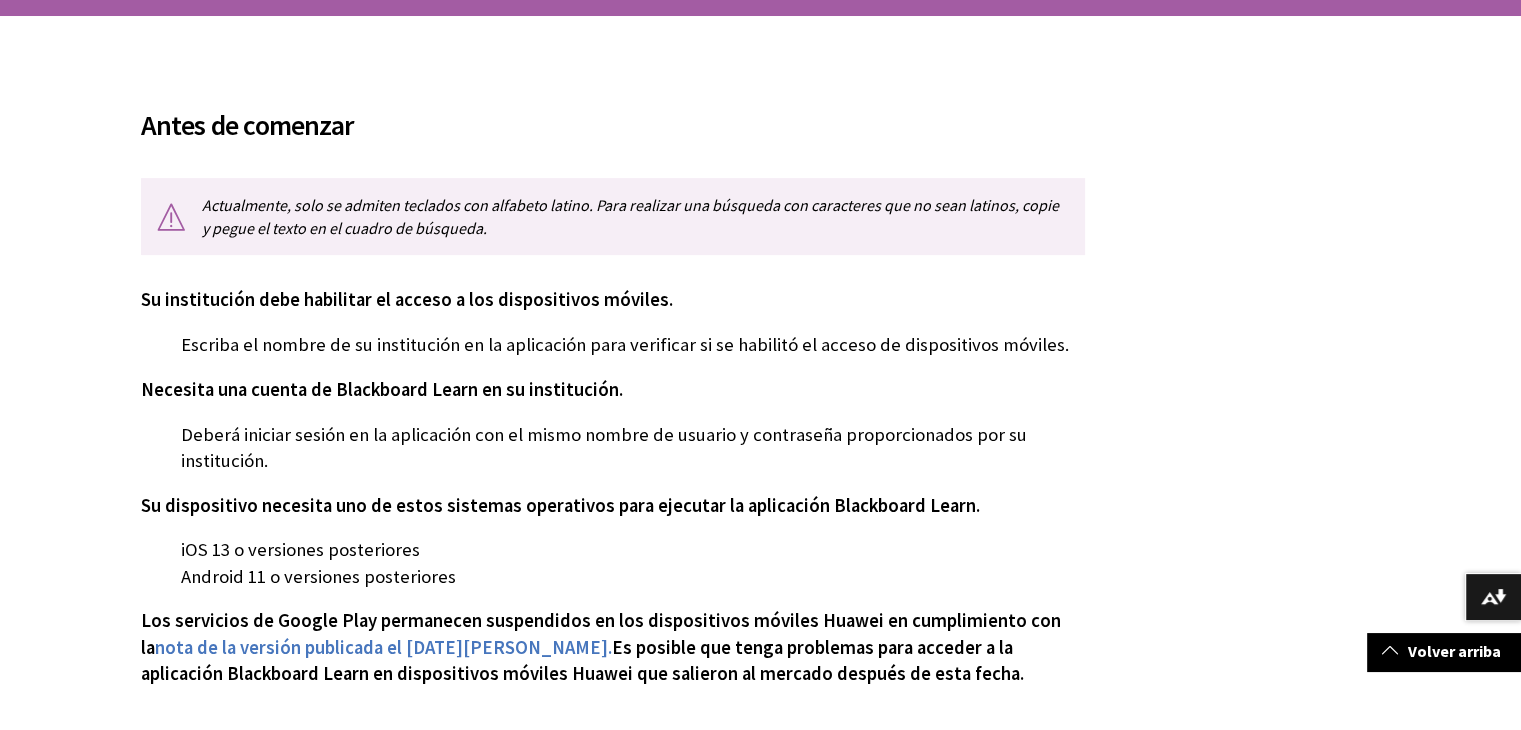 scroll, scrollTop: 300, scrollLeft: 0, axis: vertical 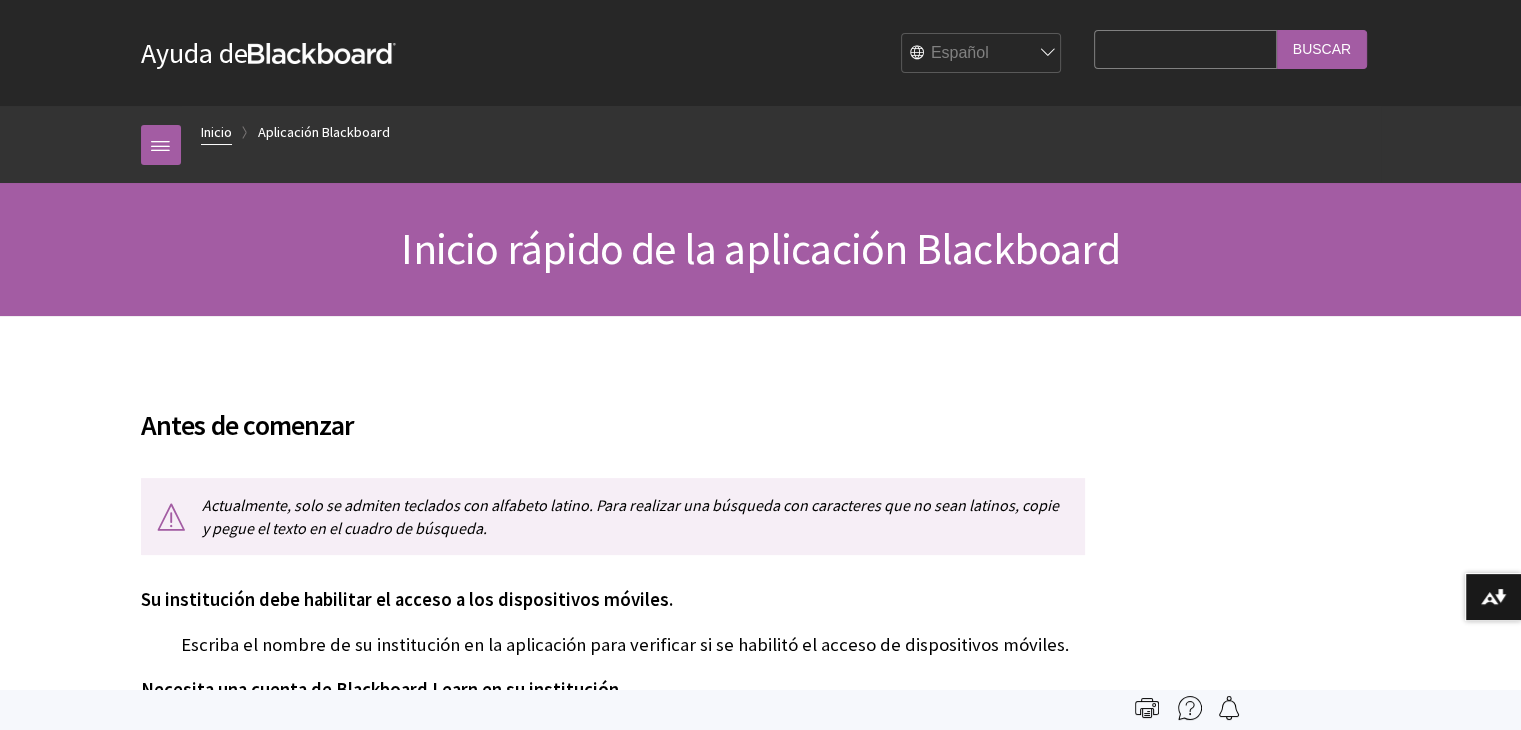 click on "Inicio" at bounding box center (216, 132) 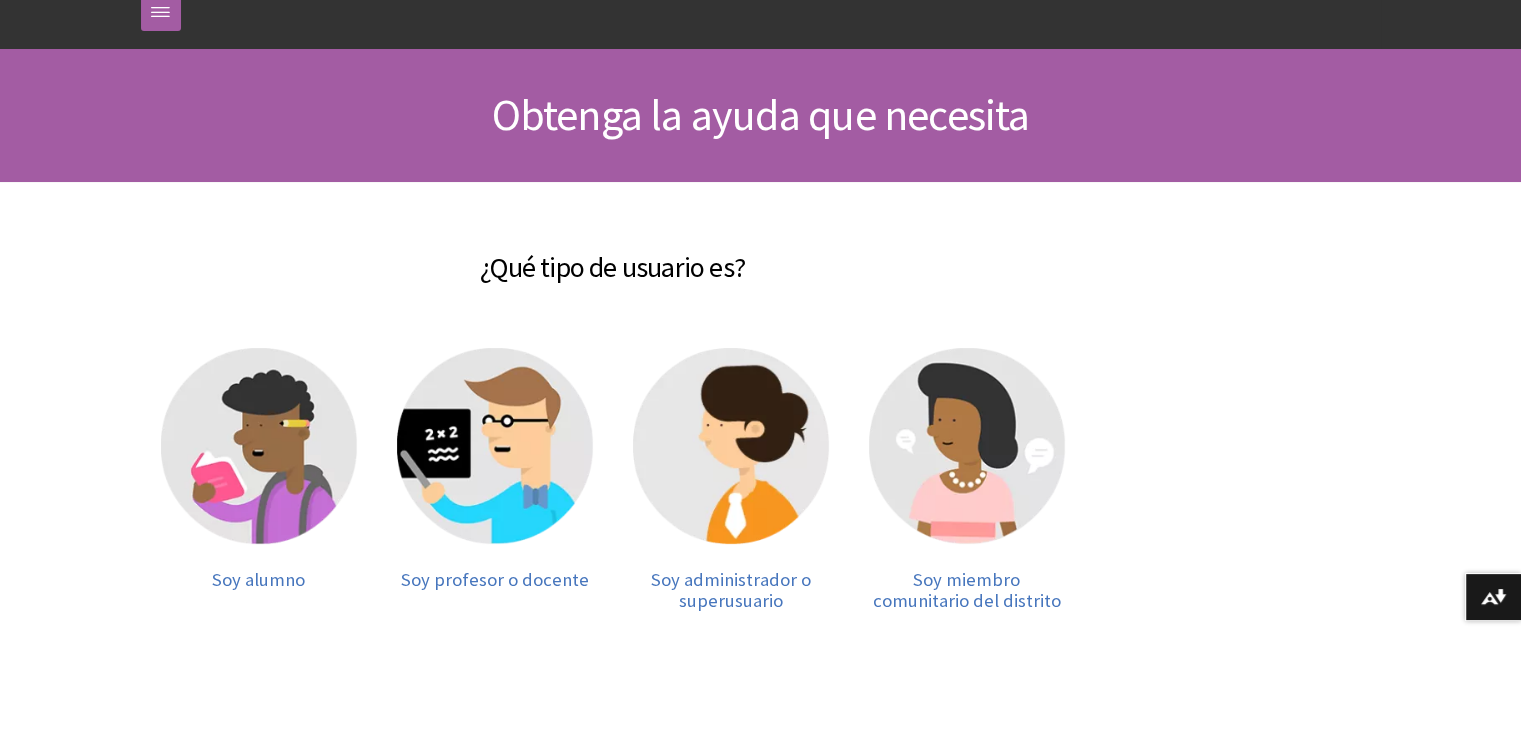scroll, scrollTop: 300, scrollLeft: 0, axis: vertical 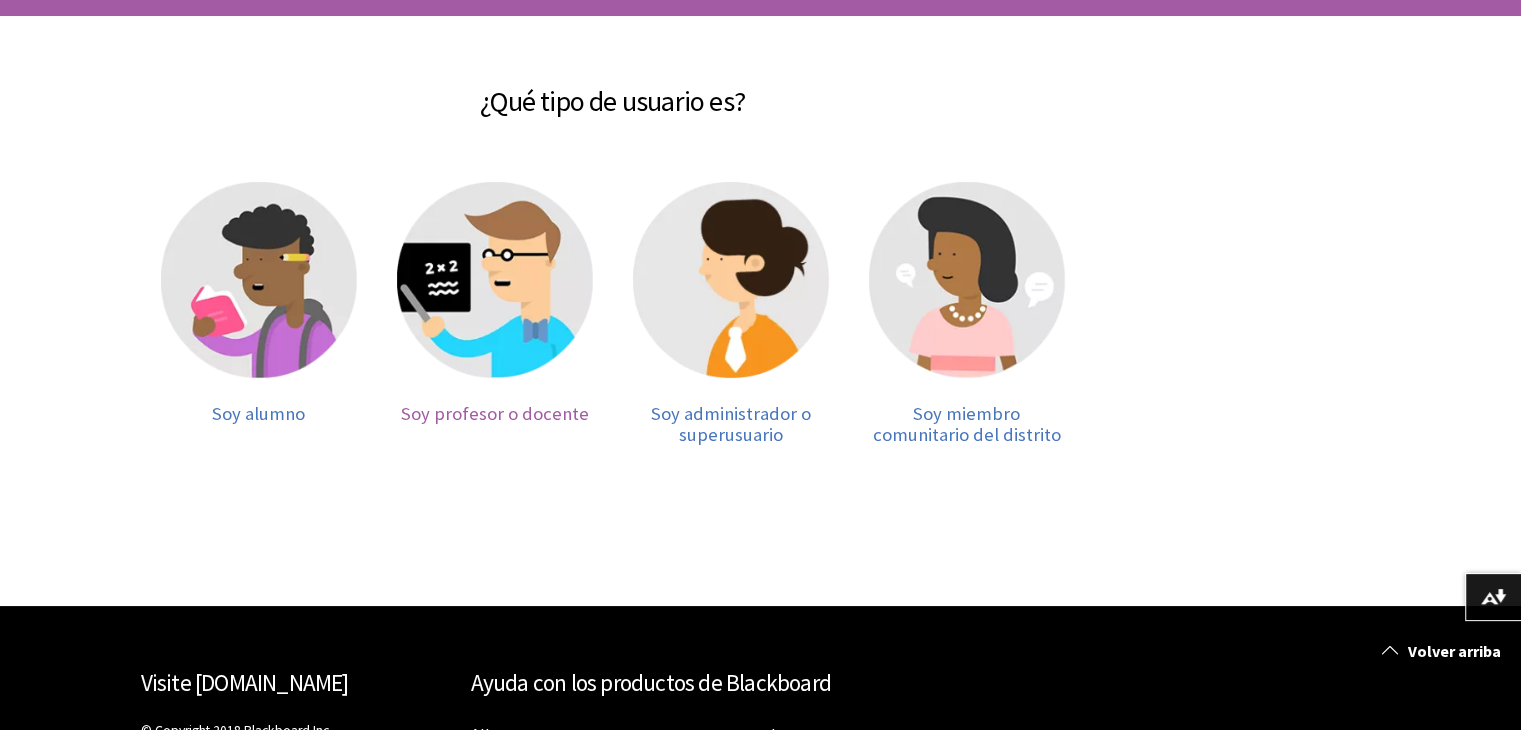 click at bounding box center [495, 280] 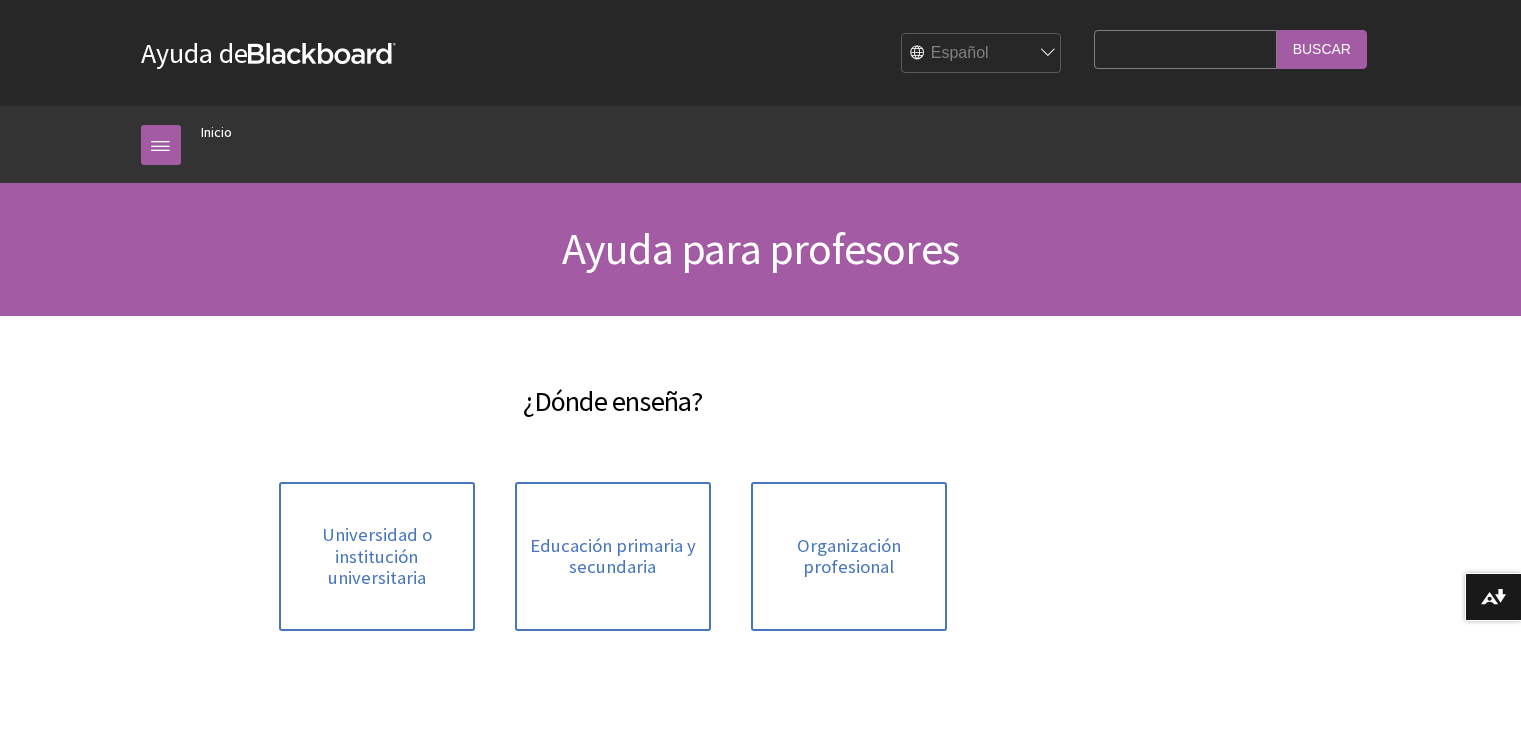 scroll, scrollTop: 0, scrollLeft: 0, axis: both 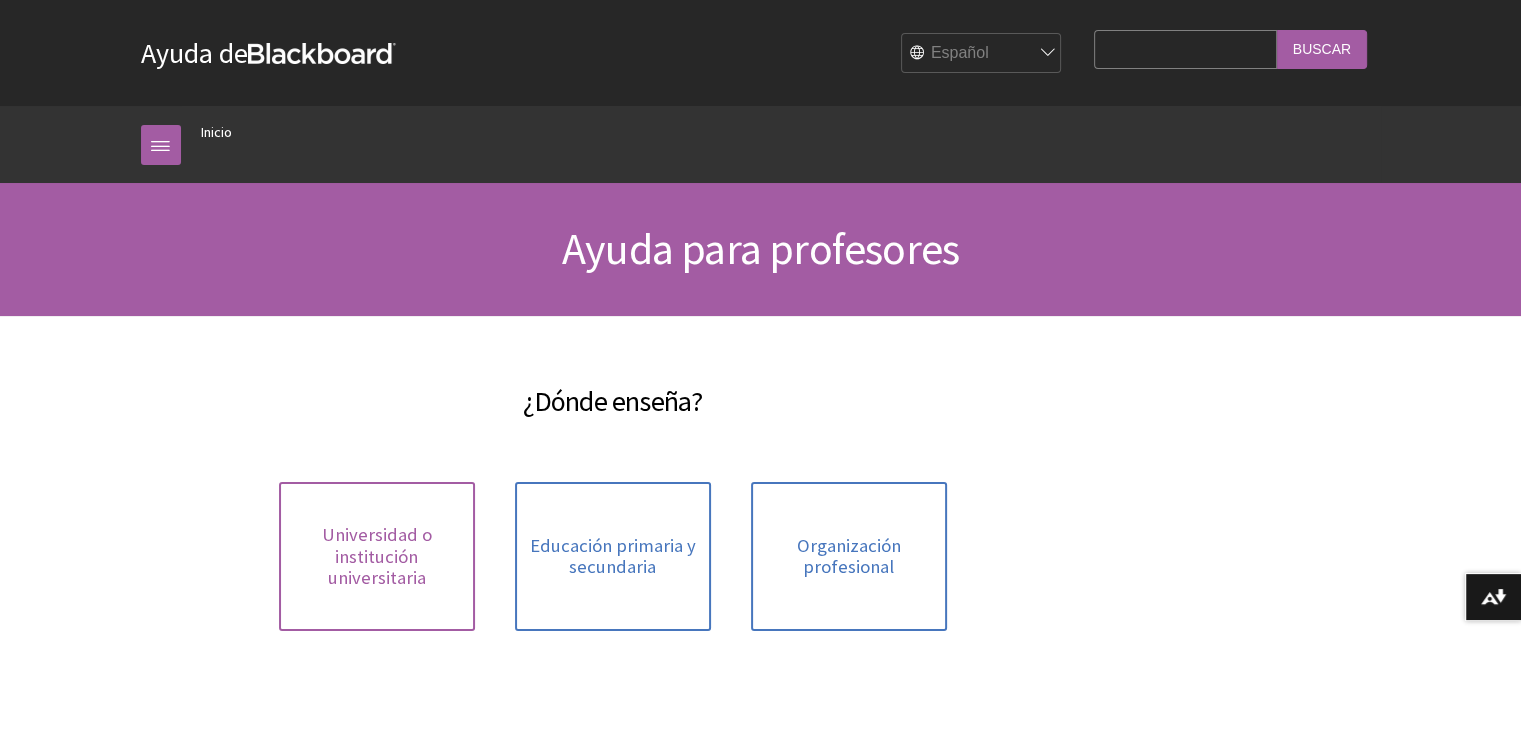 click on "Universidad o institución universitaria" at bounding box center [377, 556] 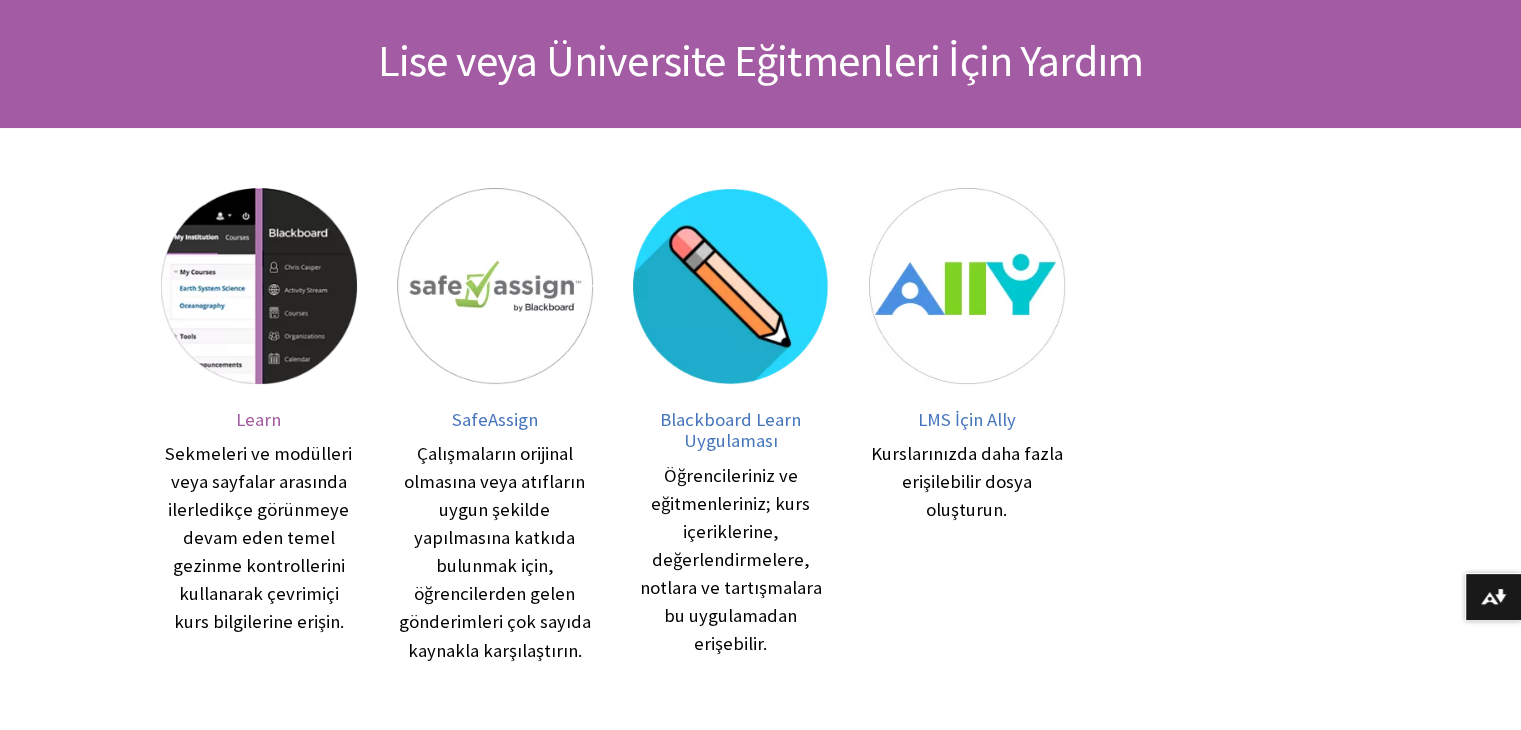 scroll, scrollTop: 200, scrollLeft: 0, axis: vertical 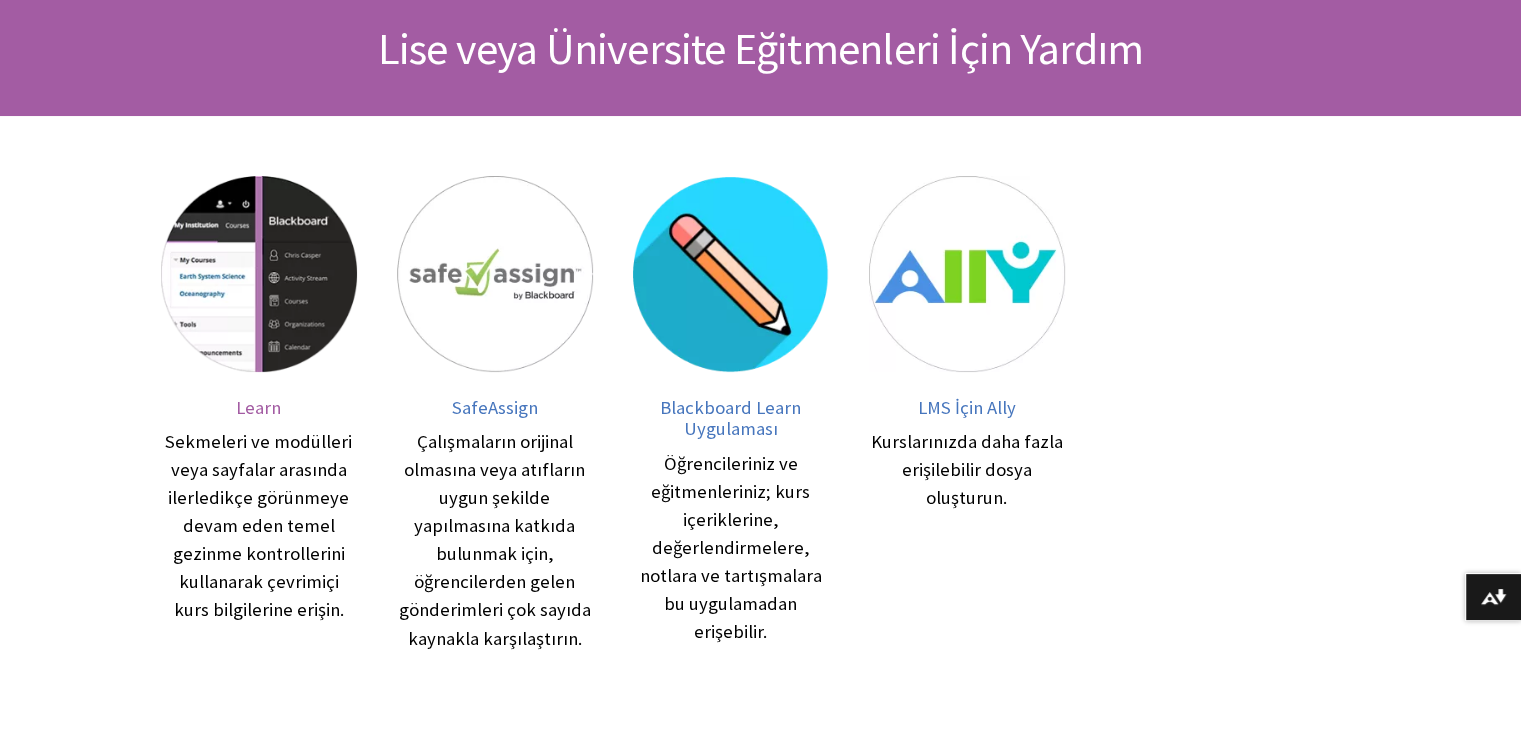 click on "Learn" at bounding box center [258, 407] 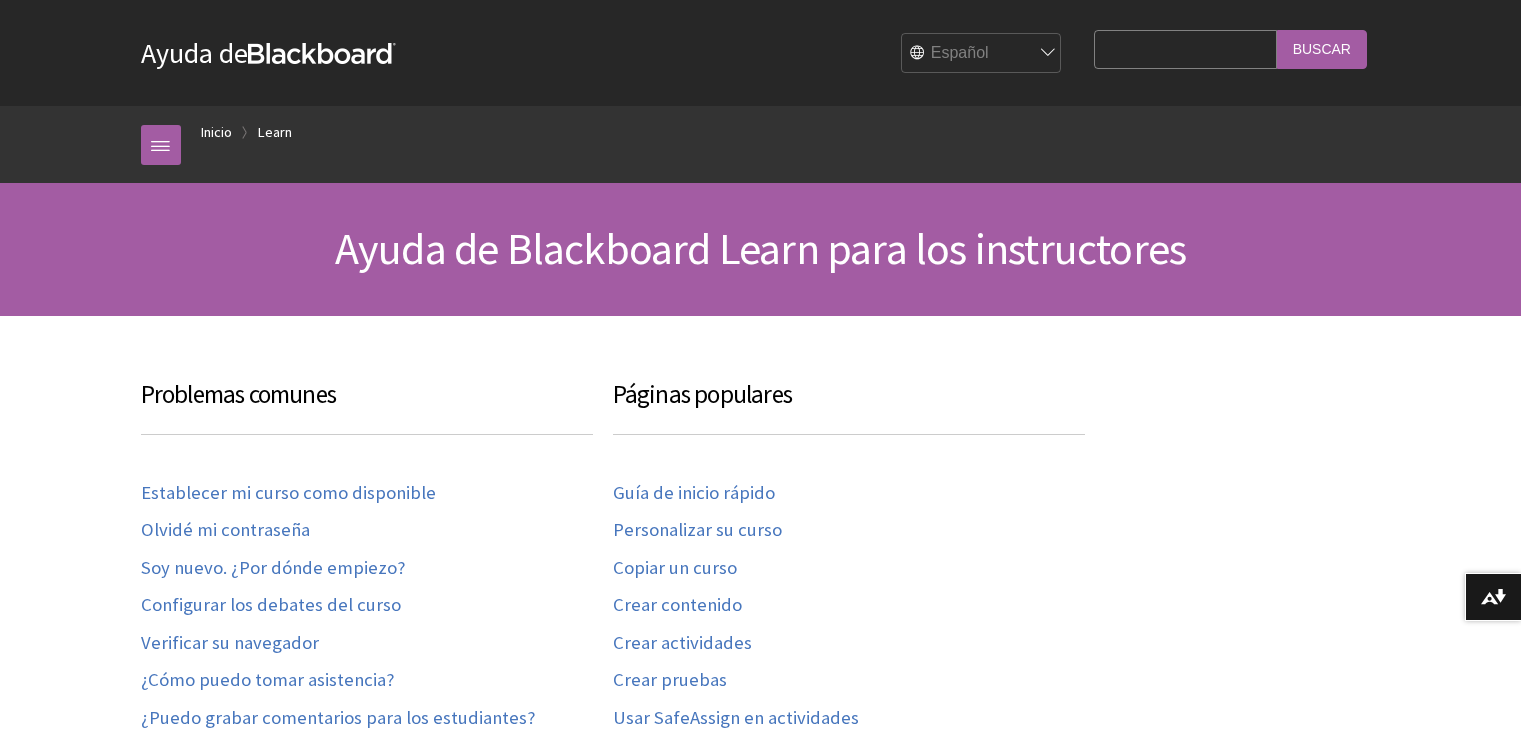 scroll, scrollTop: 200, scrollLeft: 0, axis: vertical 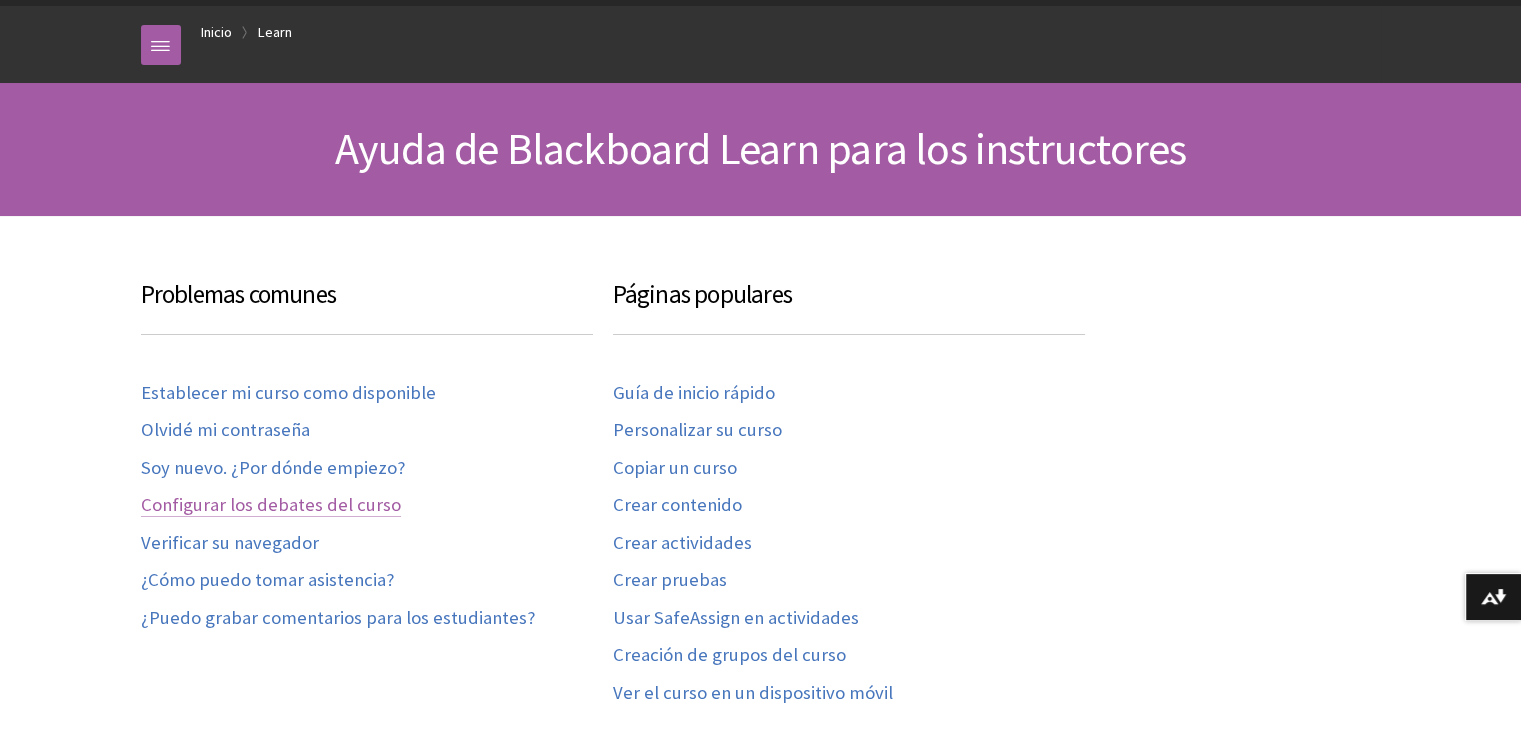 click on "Configurar los debates del curso" at bounding box center [271, 505] 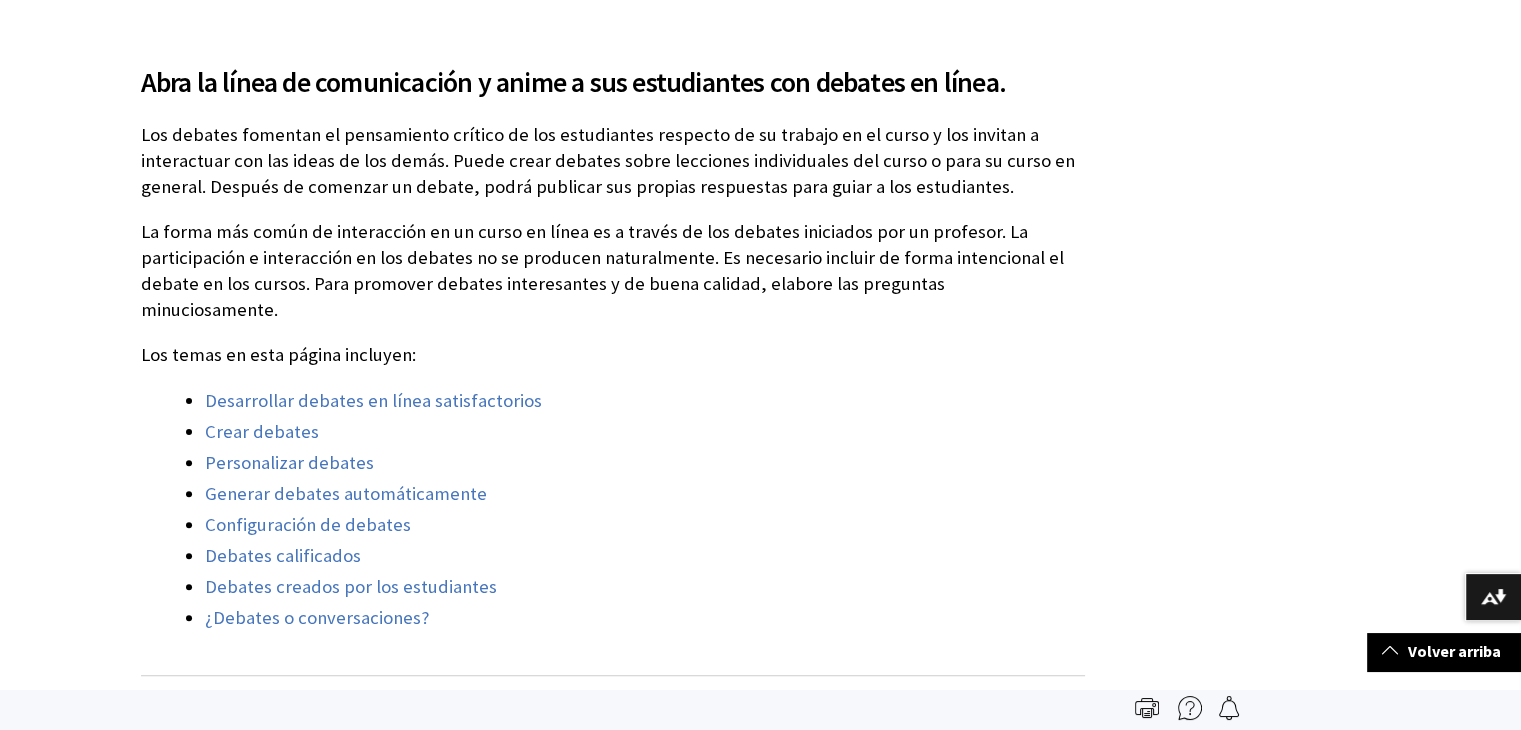 scroll, scrollTop: 500, scrollLeft: 0, axis: vertical 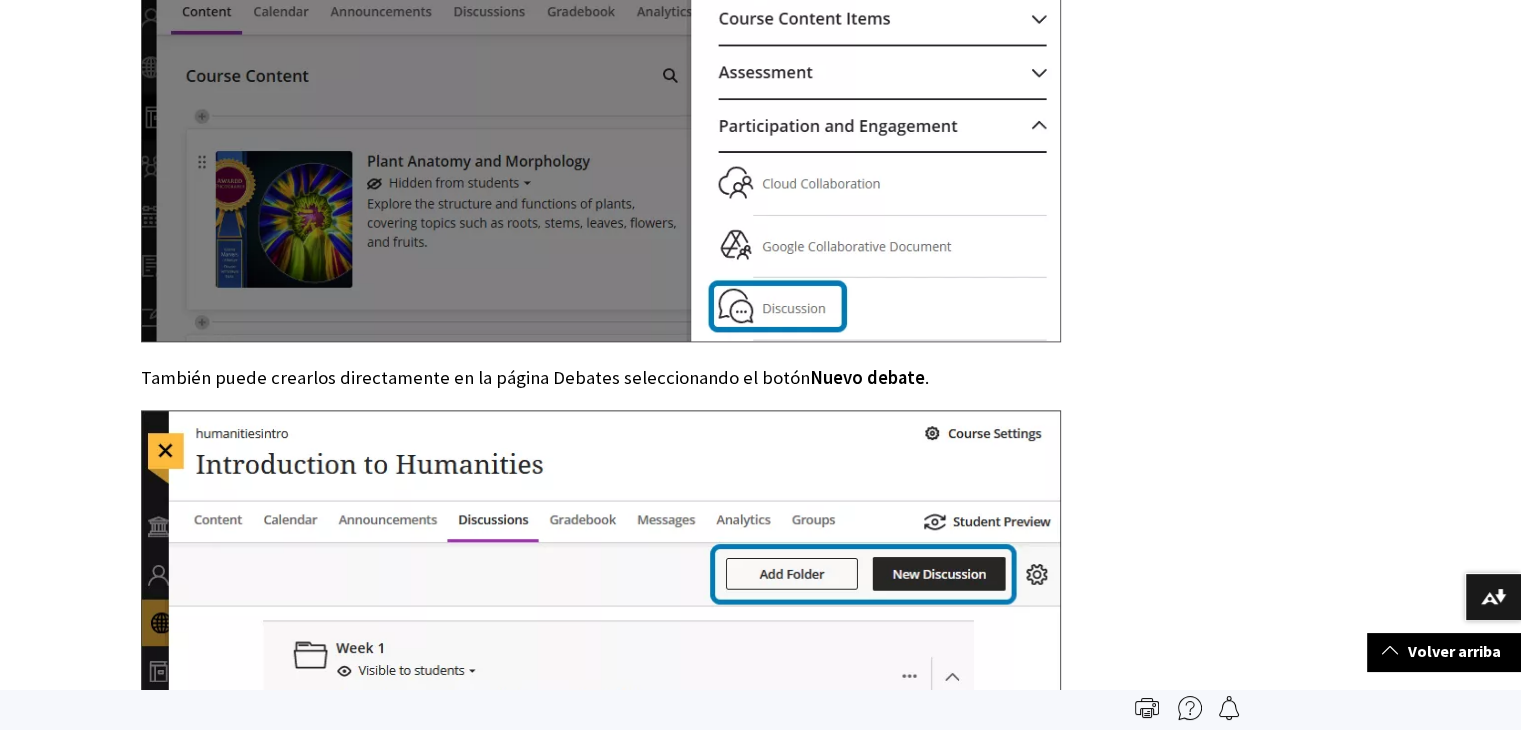 drag, startPoint x: 1399, startPoint y: 2, endPoint x: 1144, endPoint y: 158, distance: 298.9331 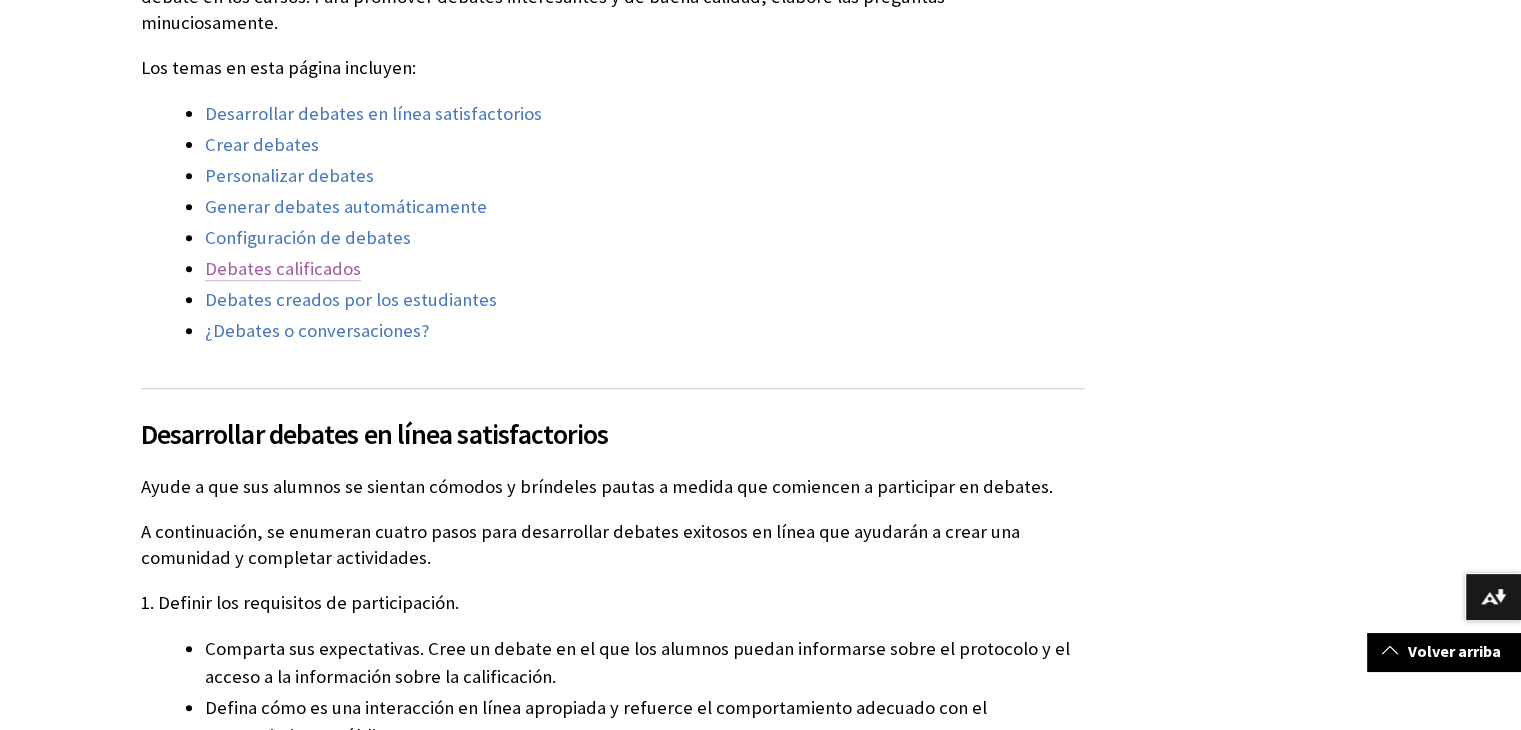 scroll, scrollTop: 800, scrollLeft: 0, axis: vertical 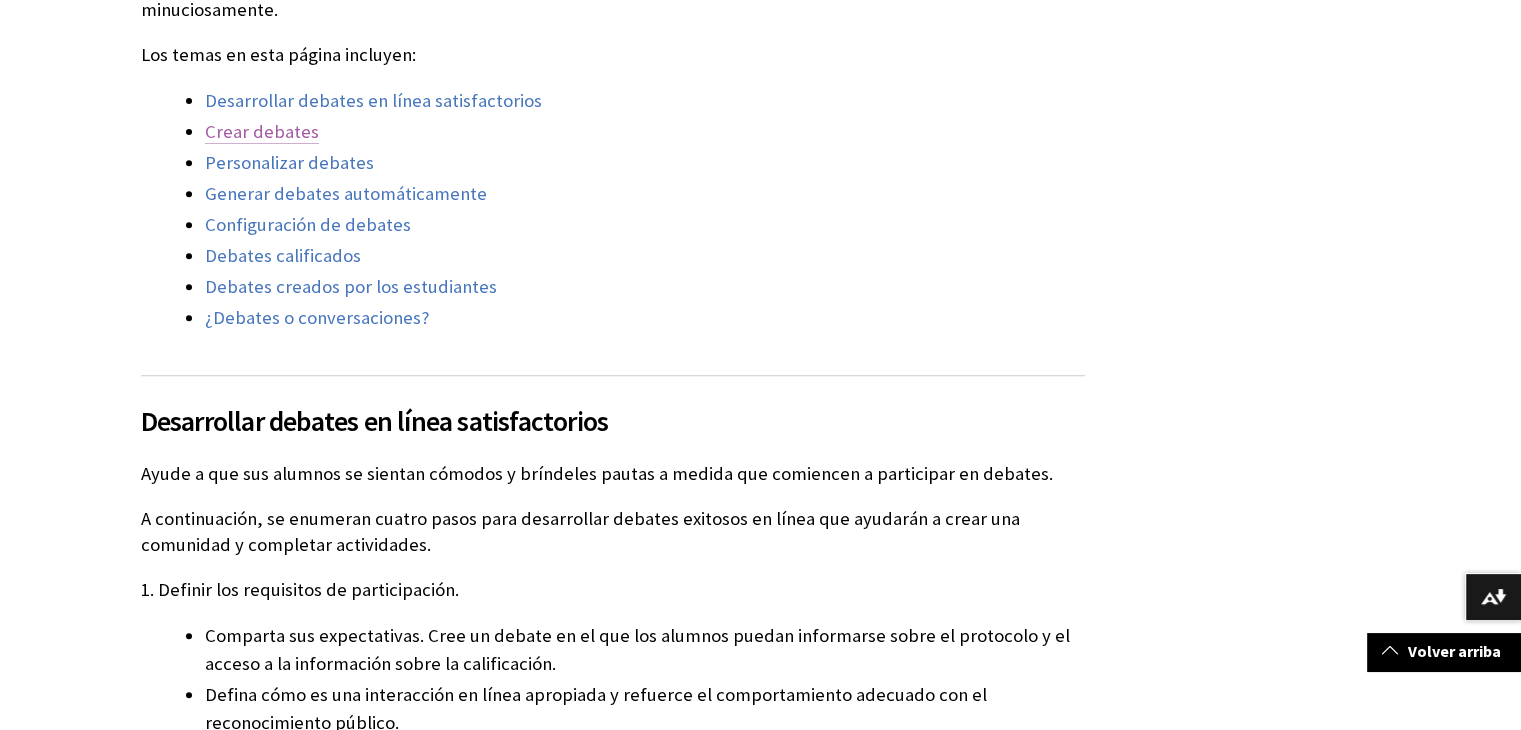 click on "Crear debates" at bounding box center (262, 132) 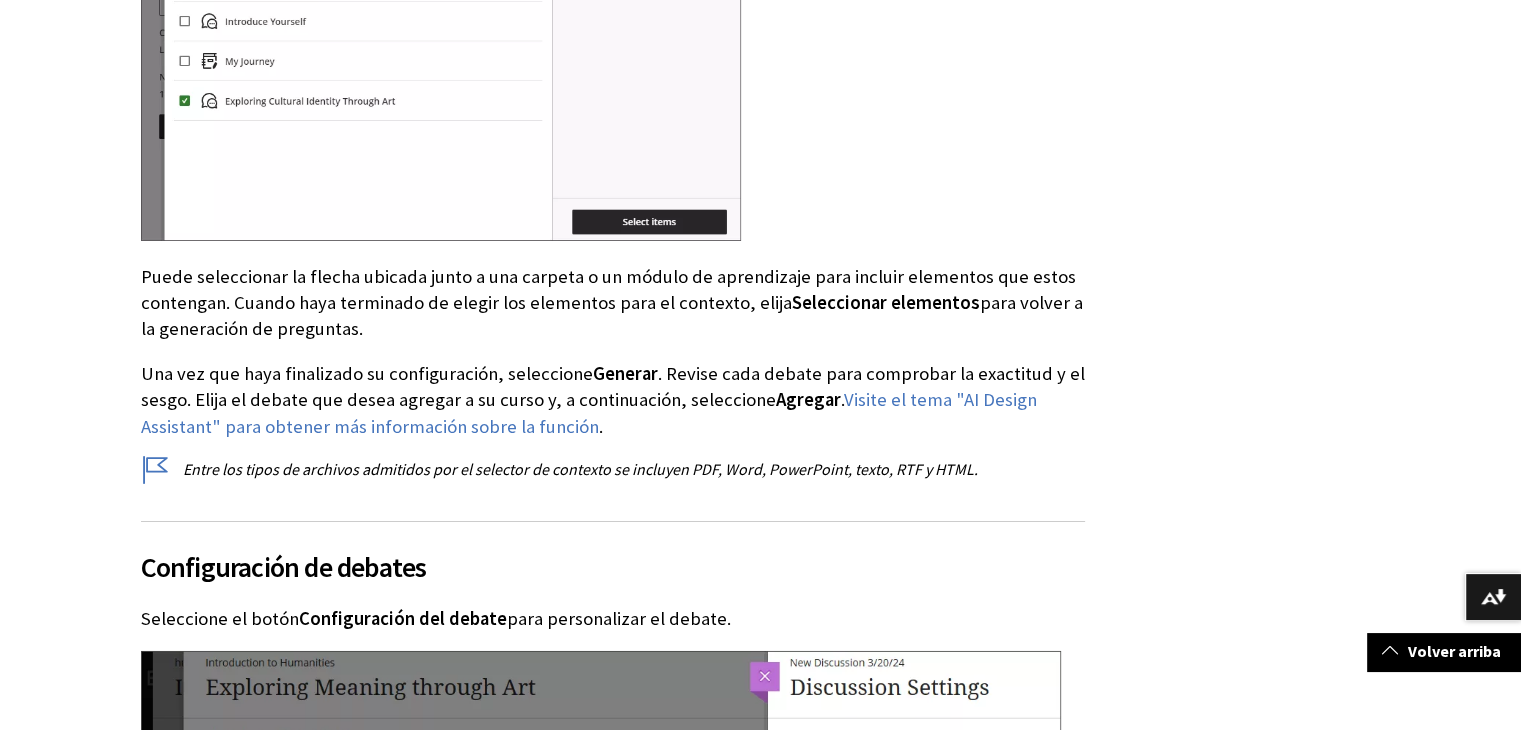 scroll, scrollTop: 6868, scrollLeft: 0, axis: vertical 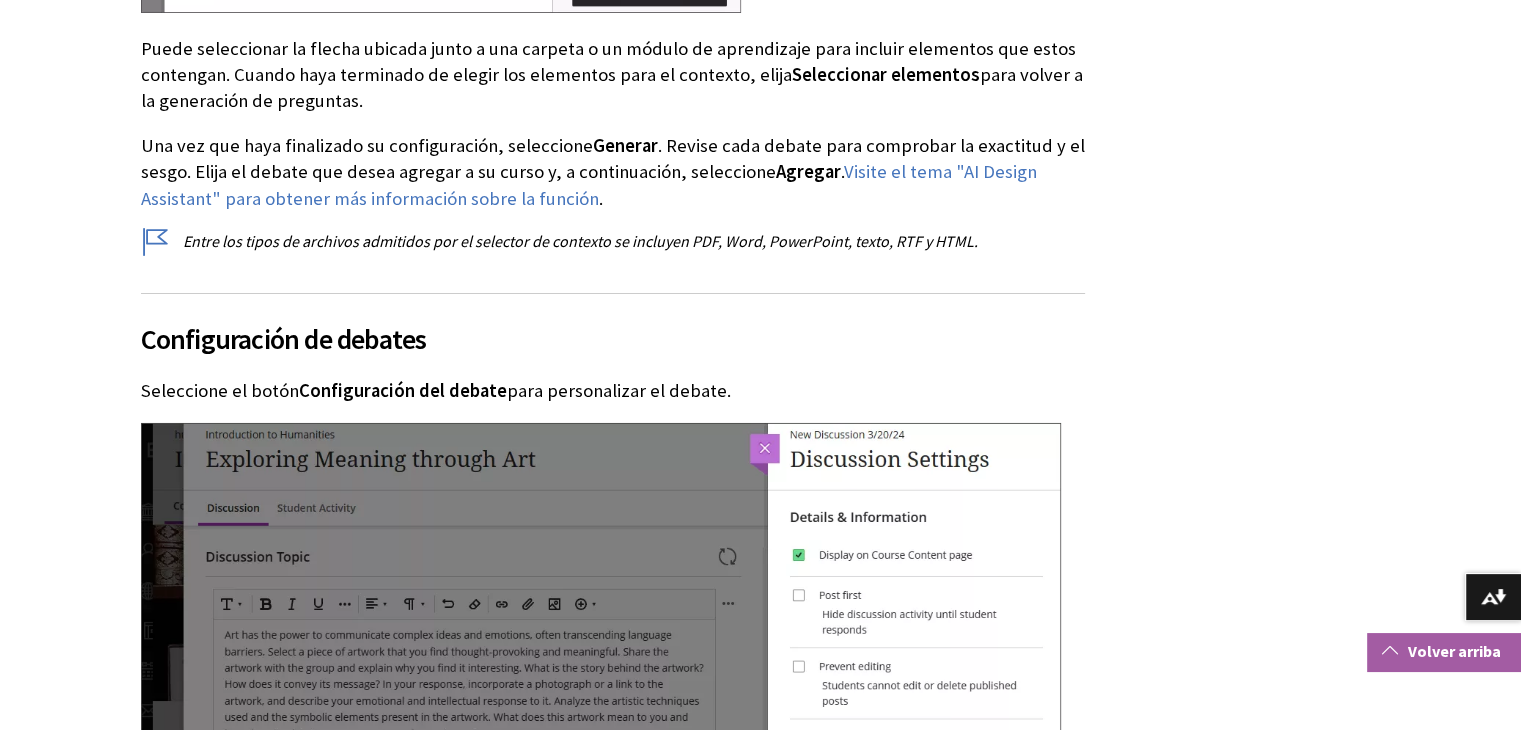 click on "Volver arriba" at bounding box center [1444, 651] 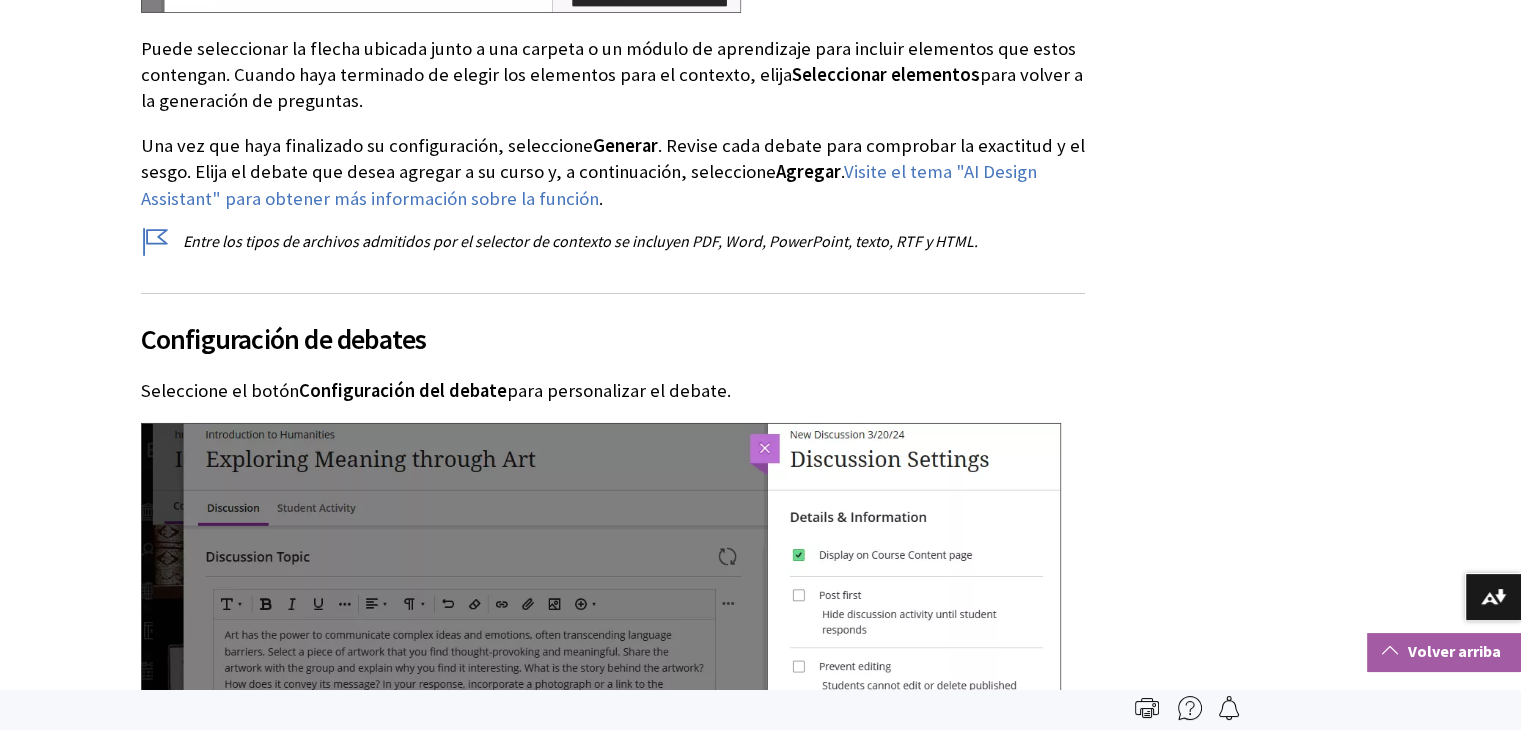 scroll, scrollTop: 0, scrollLeft: 0, axis: both 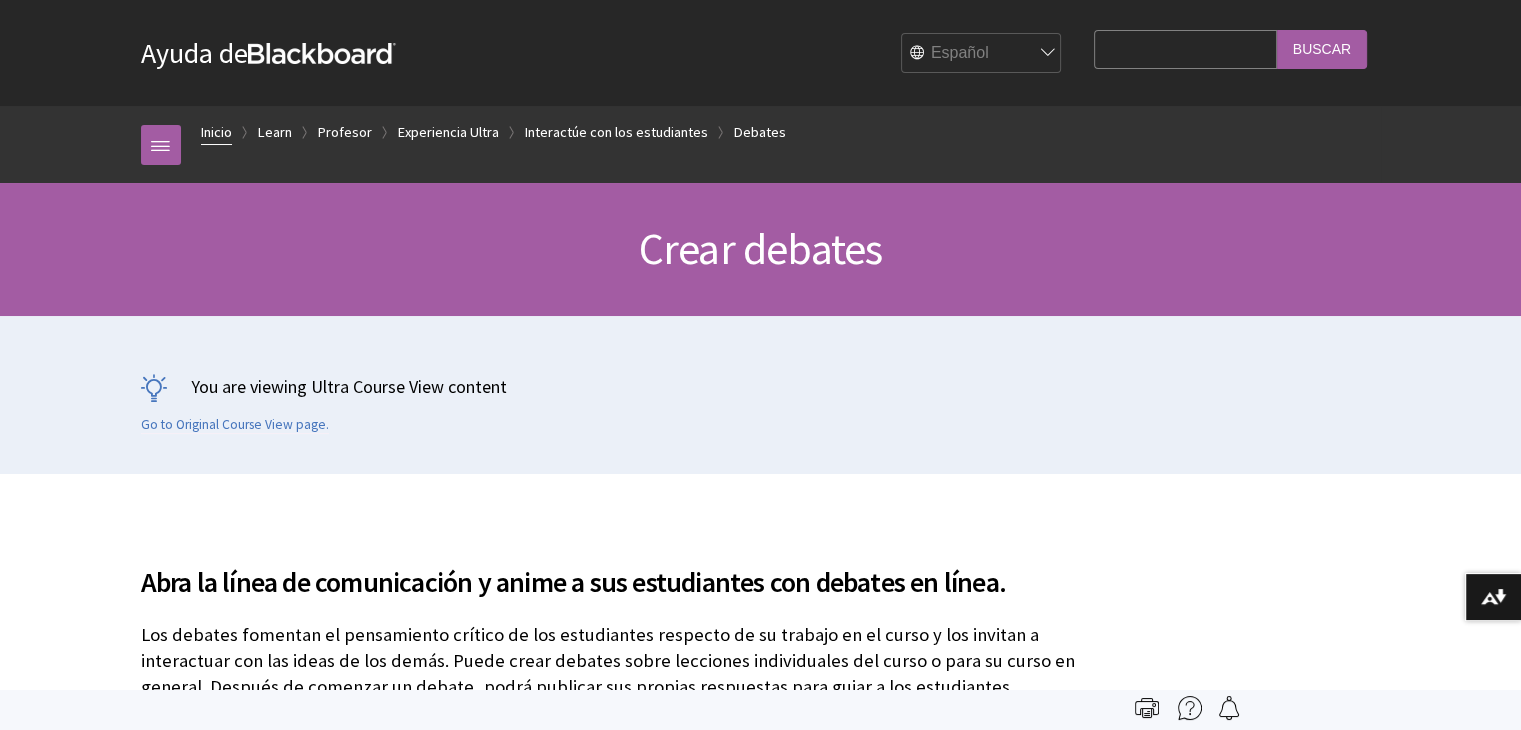 click on "Inicio" at bounding box center (216, 132) 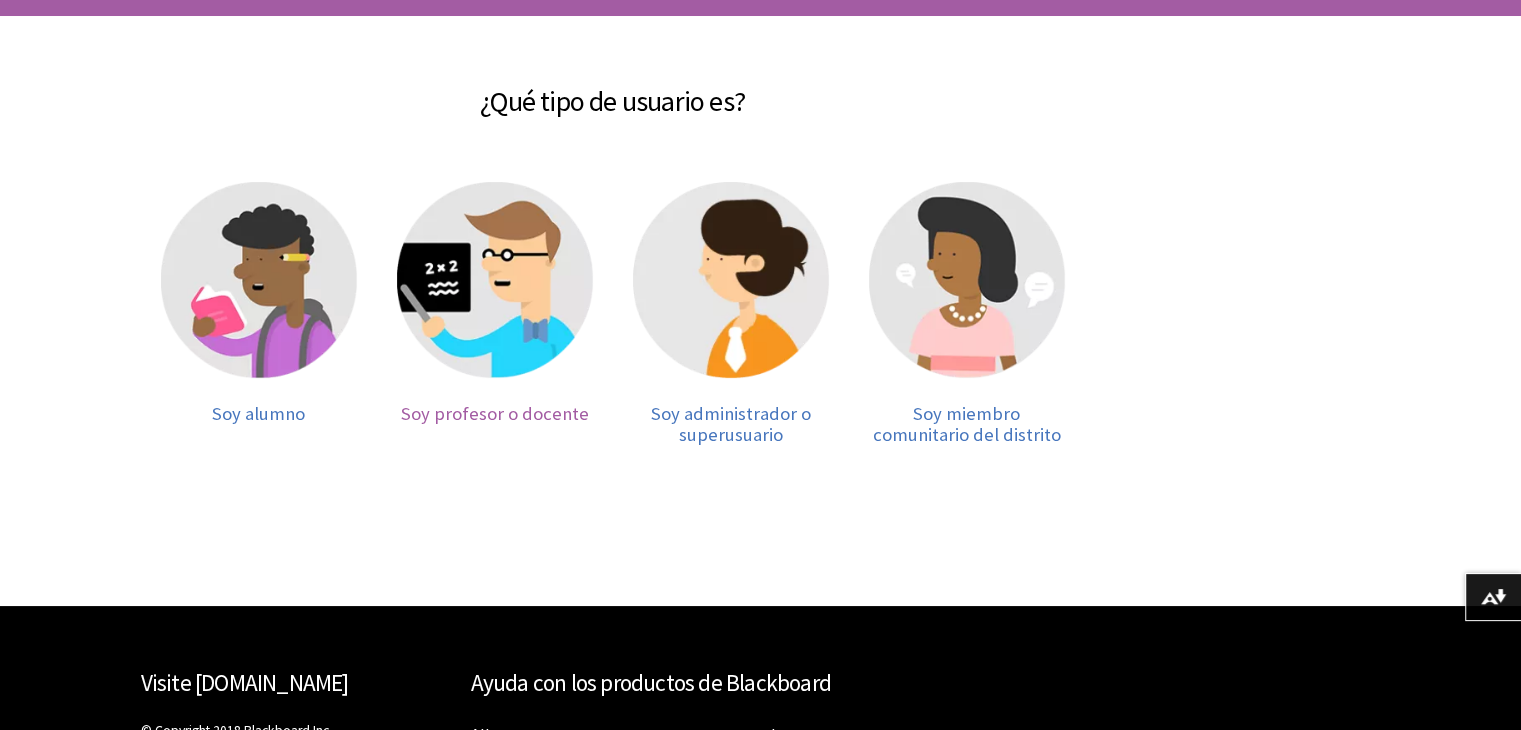 scroll, scrollTop: 300, scrollLeft: 0, axis: vertical 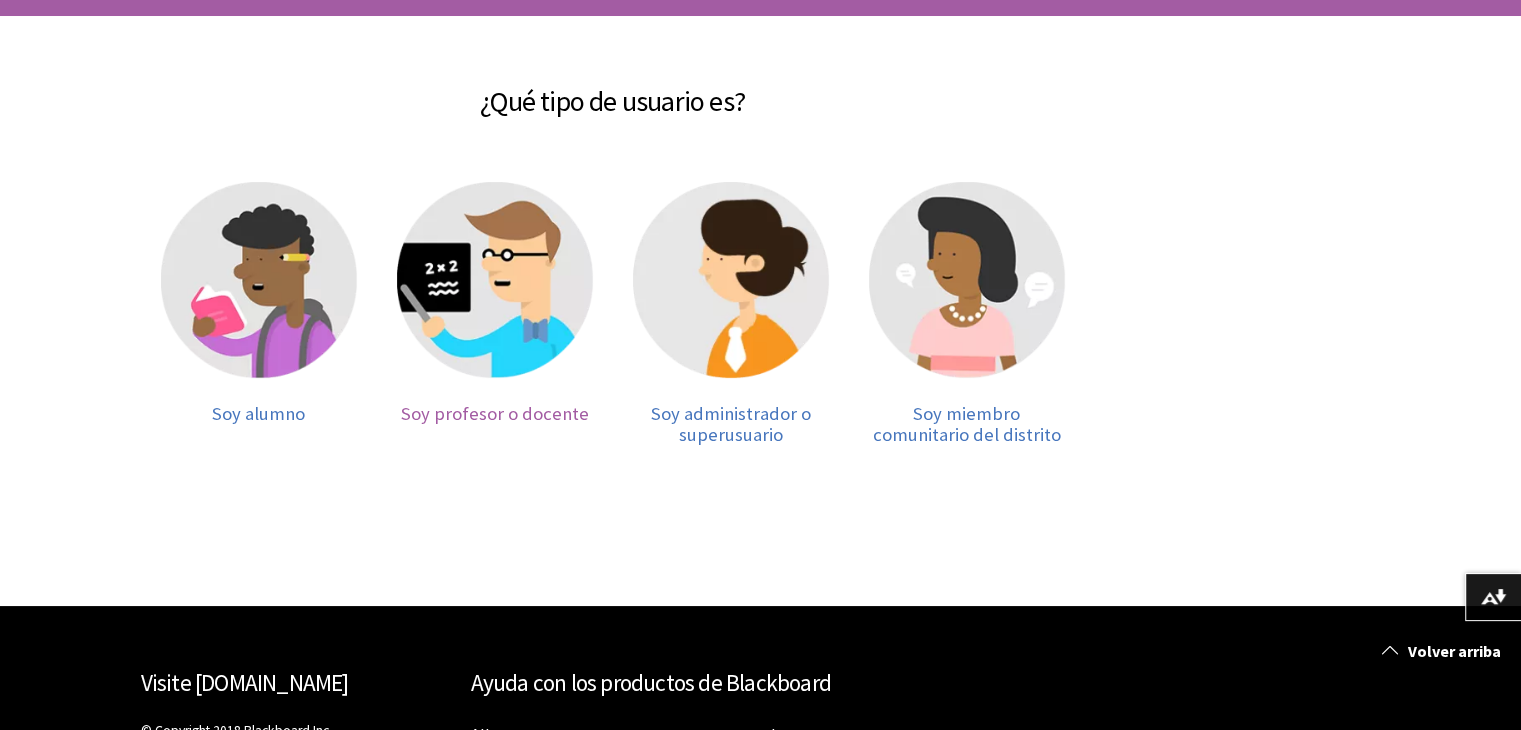 click at bounding box center [495, 280] 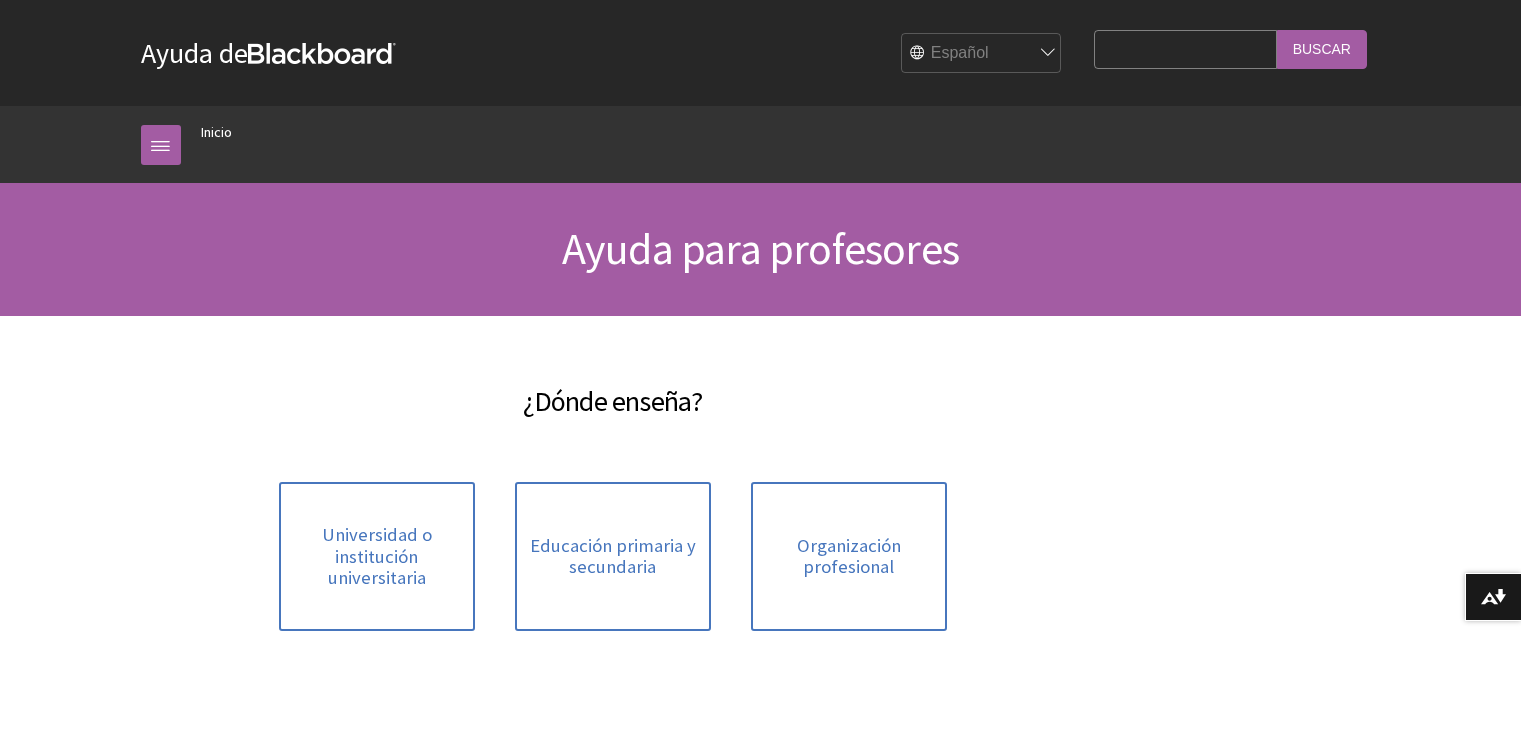 scroll, scrollTop: 0, scrollLeft: 0, axis: both 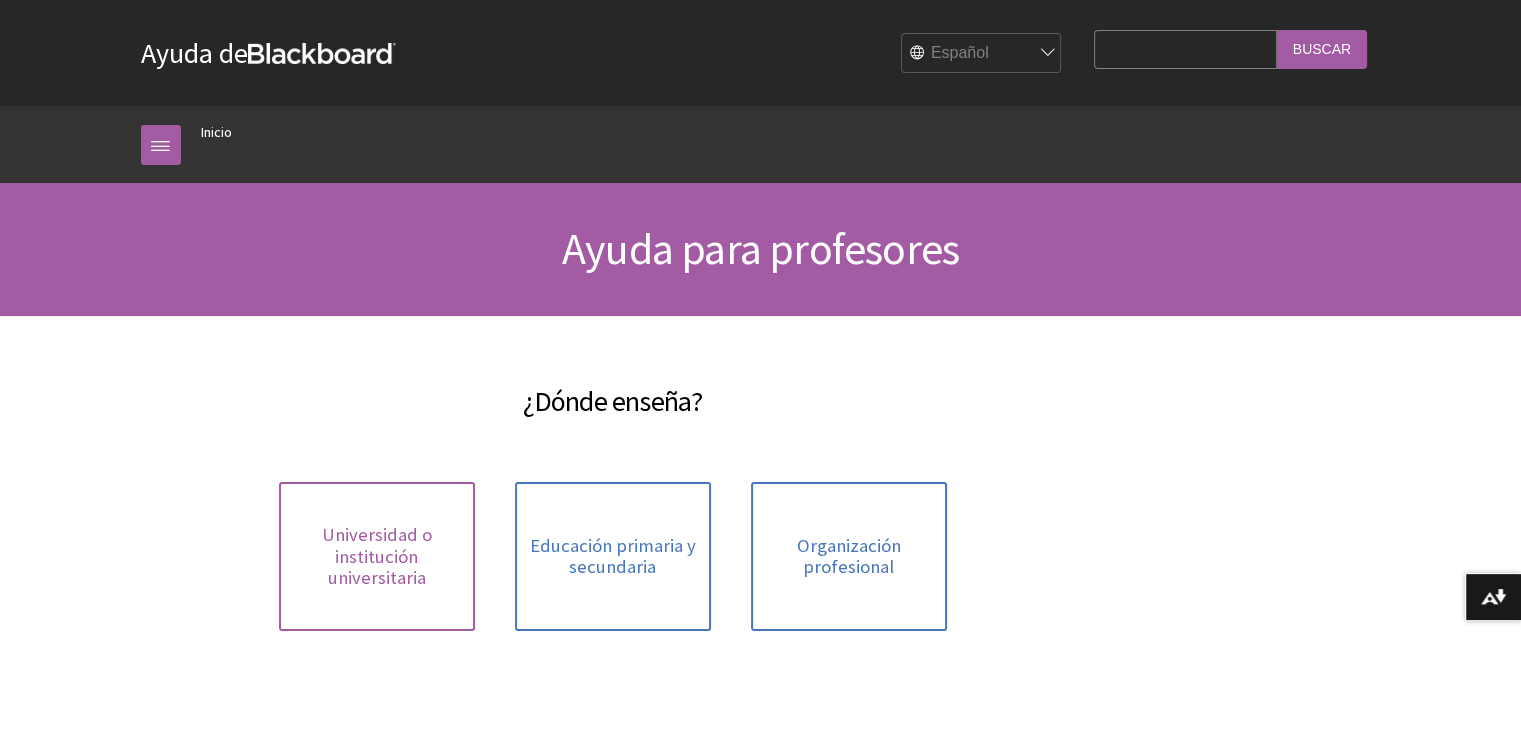 click on "Universidad o institución universitaria" at bounding box center (377, 556) 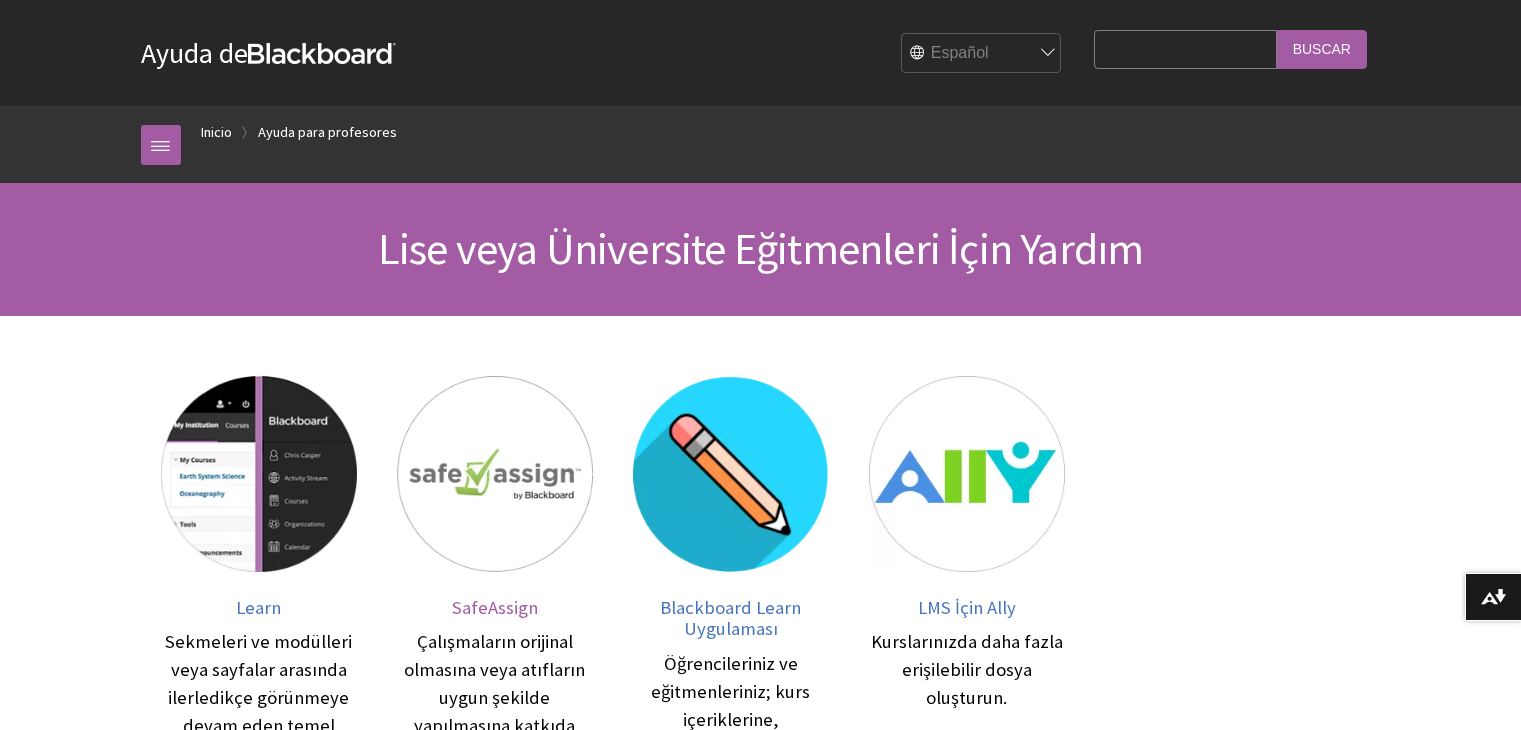 scroll, scrollTop: 0, scrollLeft: 0, axis: both 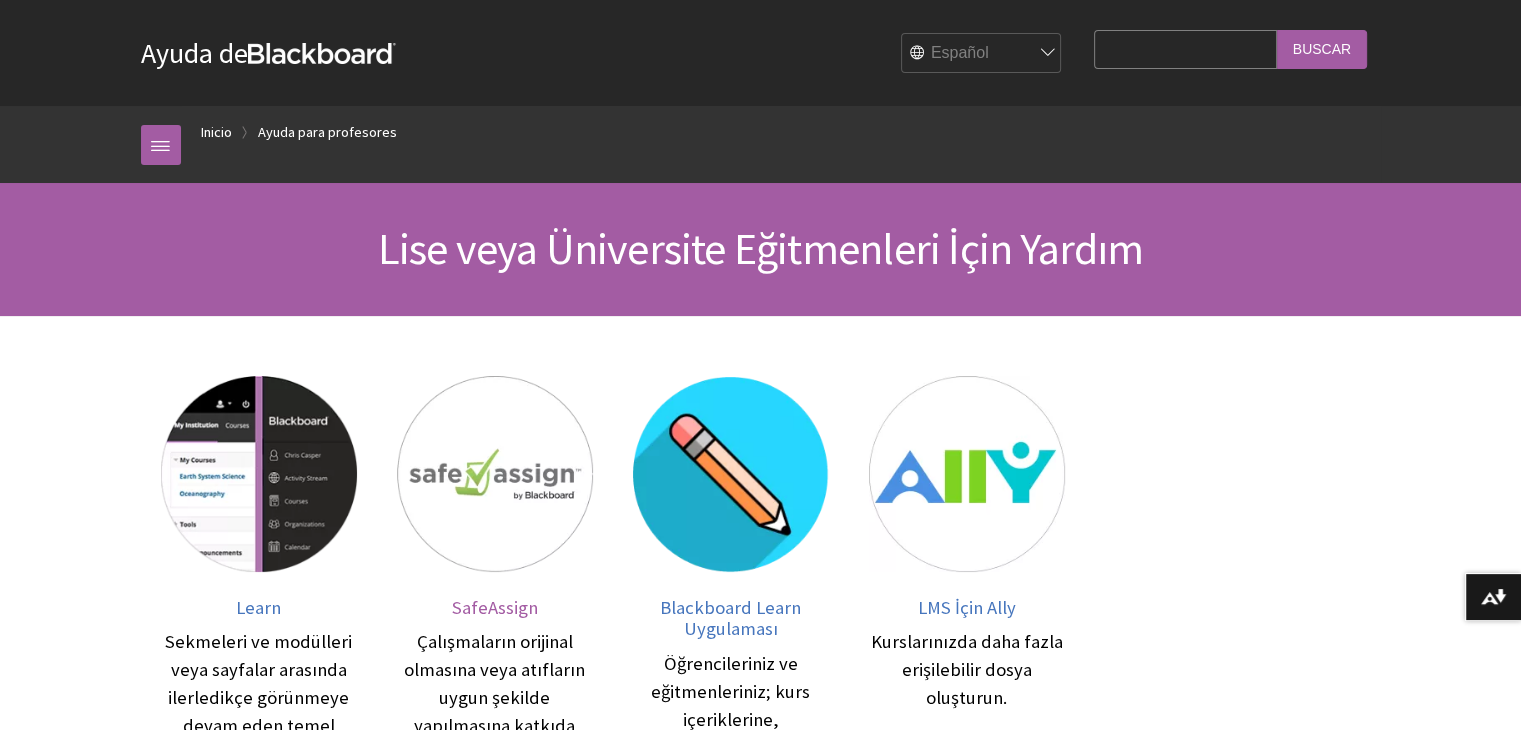 click at bounding box center (495, 474) 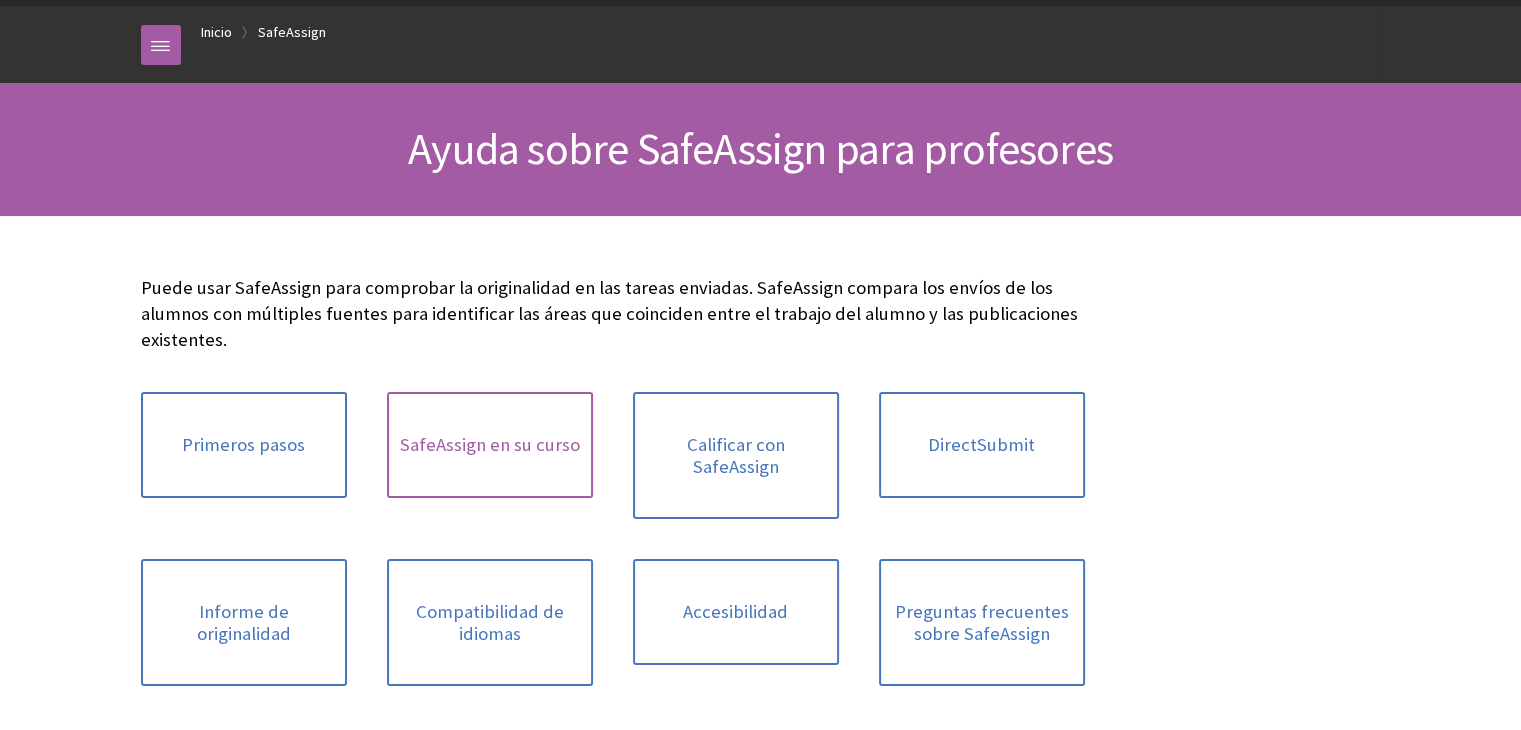 scroll, scrollTop: 100, scrollLeft: 0, axis: vertical 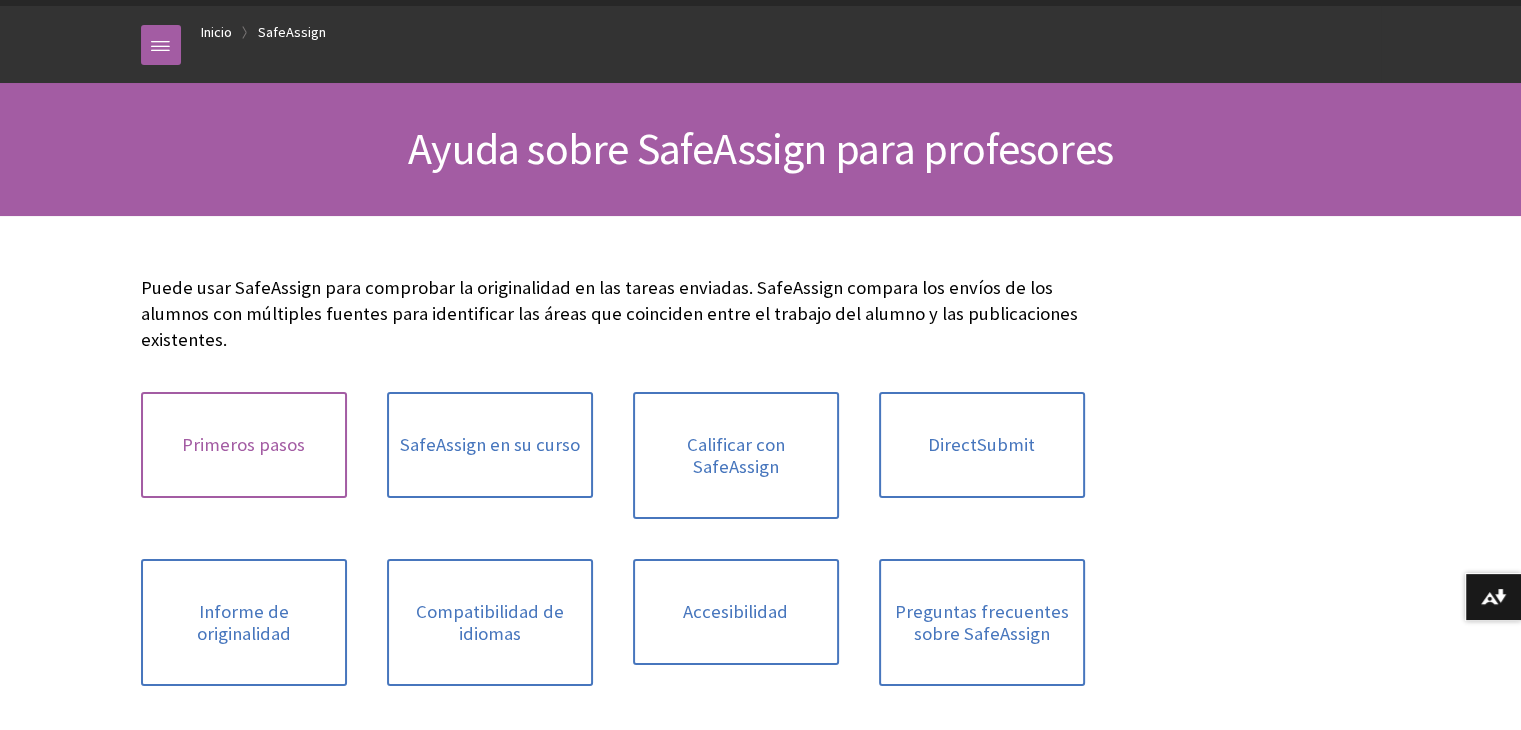 click on "Primeros pasos" at bounding box center (244, 445) 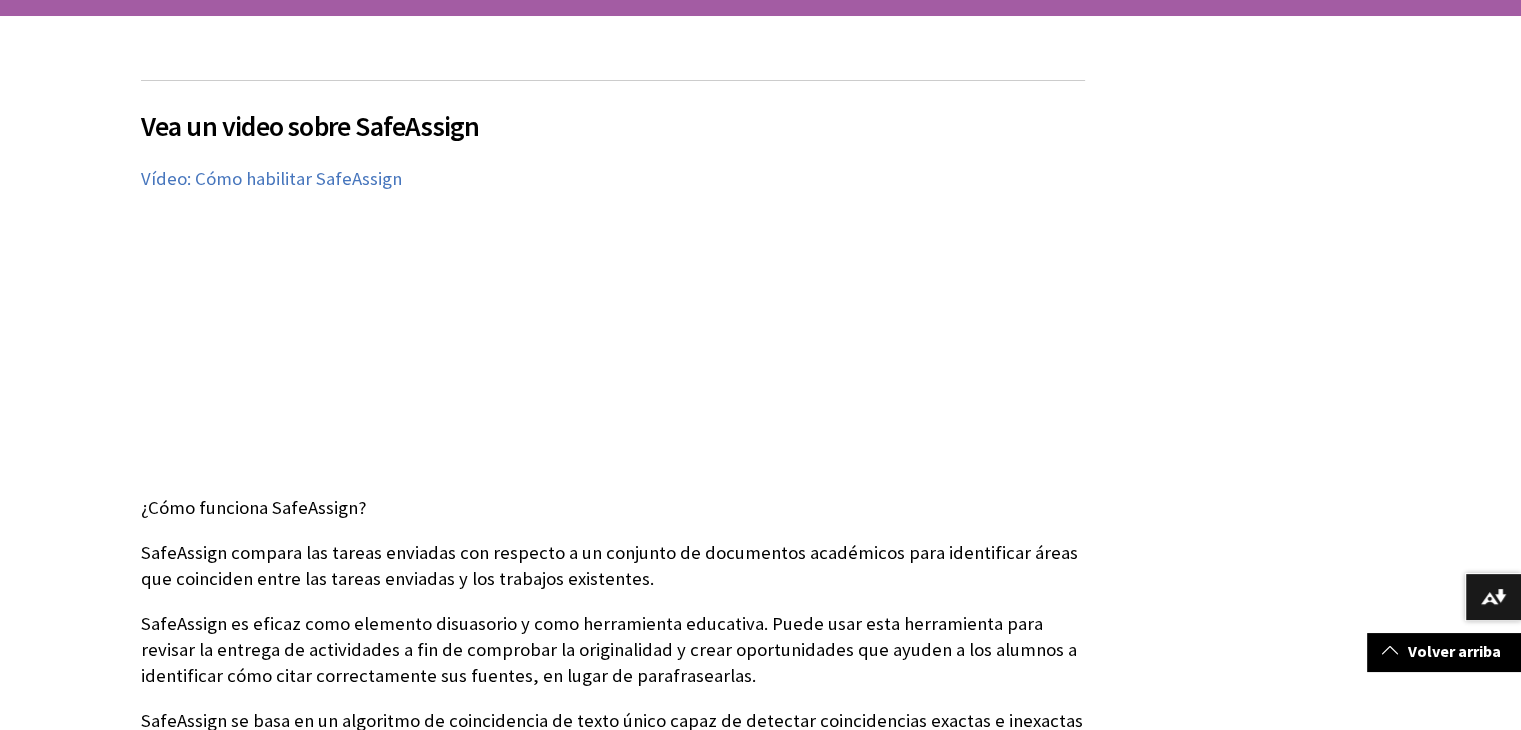 scroll, scrollTop: 300, scrollLeft: 0, axis: vertical 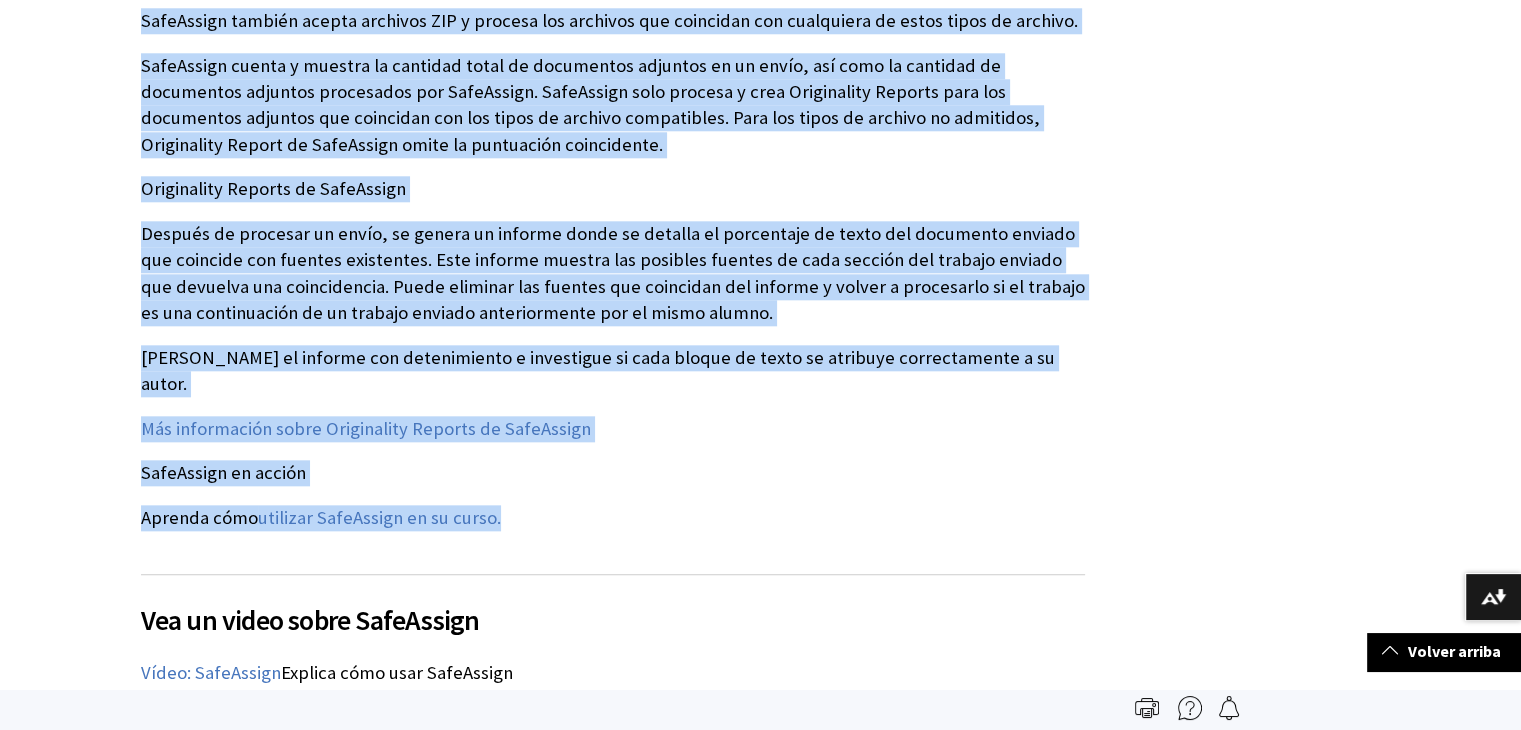 drag, startPoint x: 143, startPoint y: 208, endPoint x: 782, endPoint y: 459, distance: 686.52893 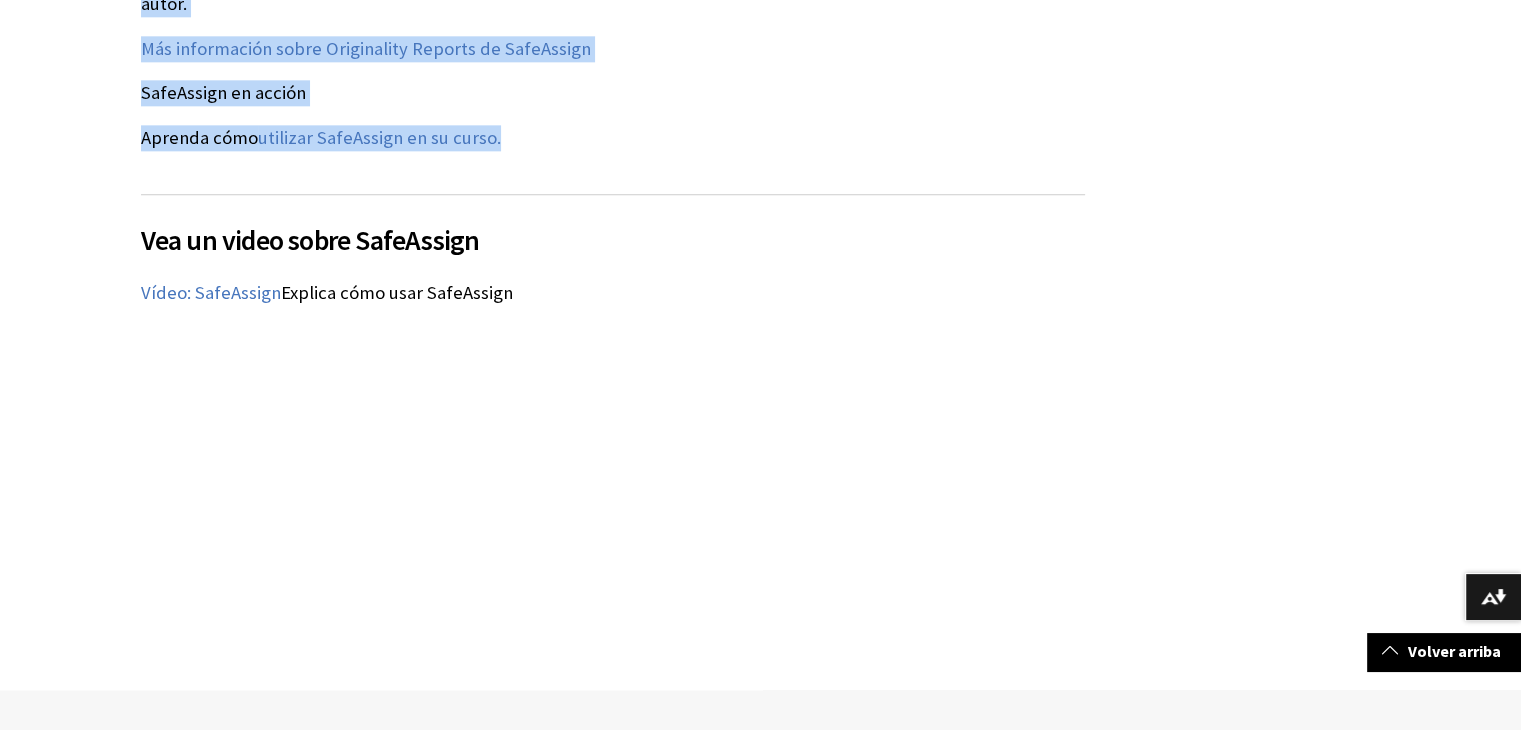 scroll, scrollTop: 2538, scrollLeft: 0, axis: vertical 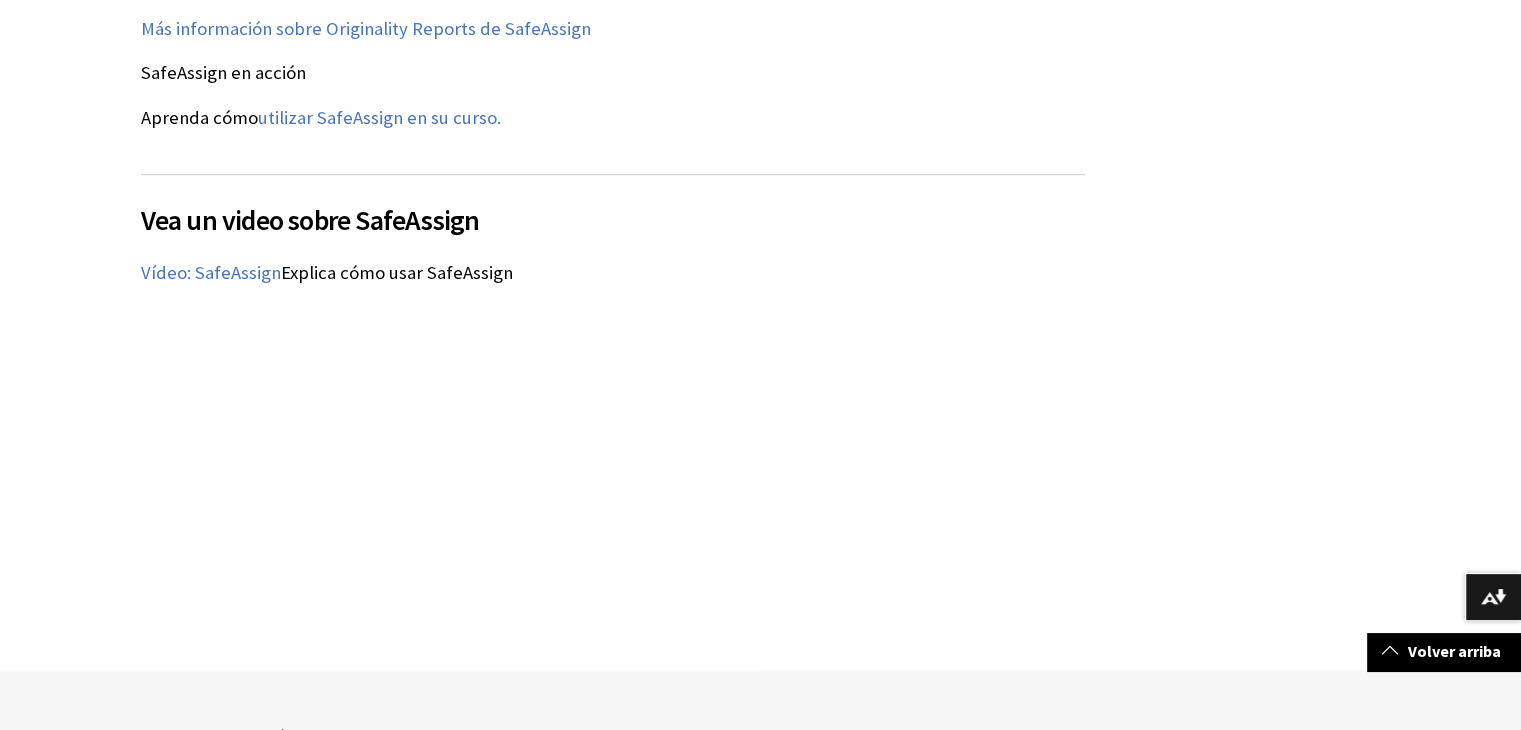 click on "Vea un video sobre SafeAssign El siguiente video narrado proporciona una representación visual y auditiva de parte de la información incluida en esta página. Para obtener una descripción detallada de lo que se muestra en el video,  abra el video en YouTube , vaya a  Más acciones  y seleccione  Abrir transcripción . Vídeo: SafeAssign  Explica cómo usar SafeAssign" at bounding box center (613, 372) 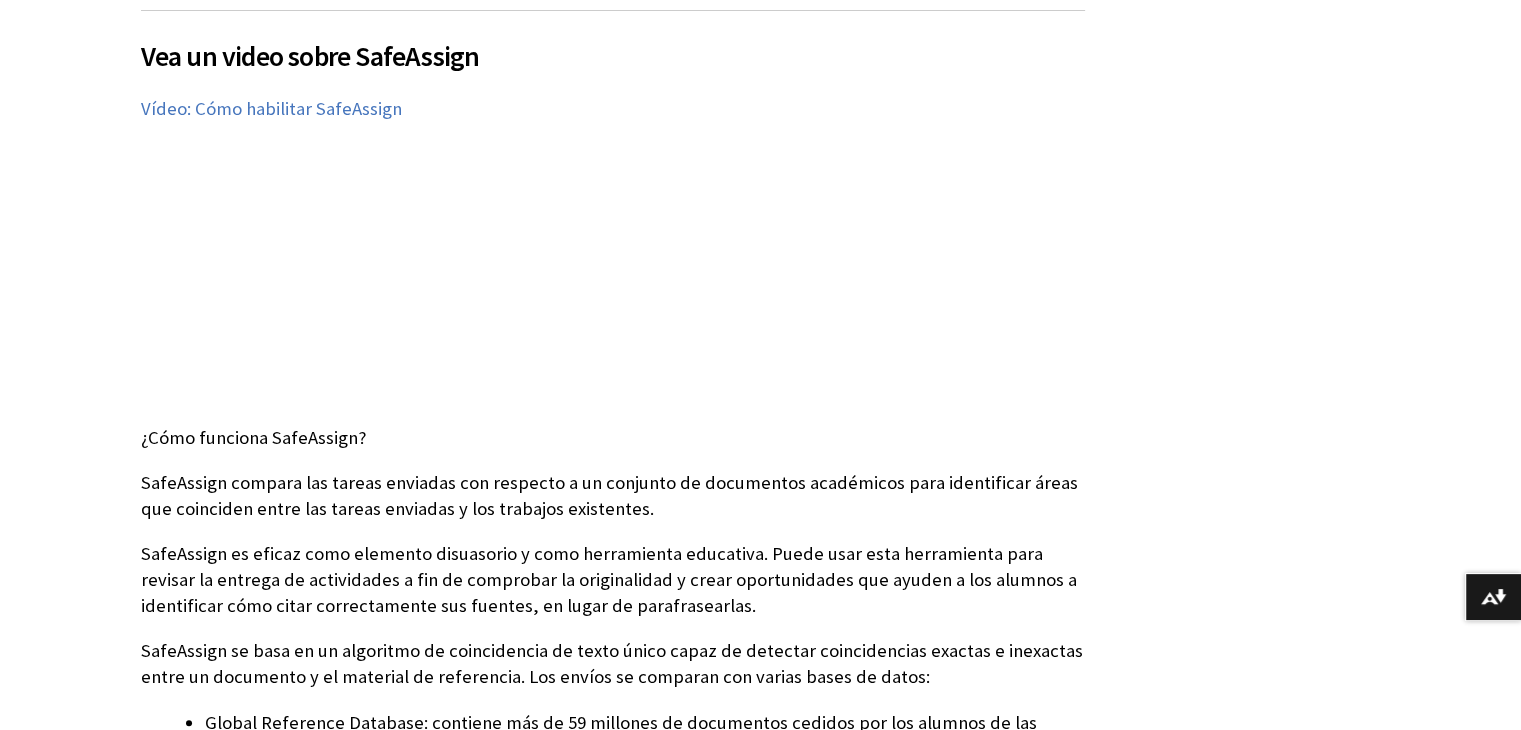 scroll, scrollTop: 400, scrollLeft: 0, axis: vertical 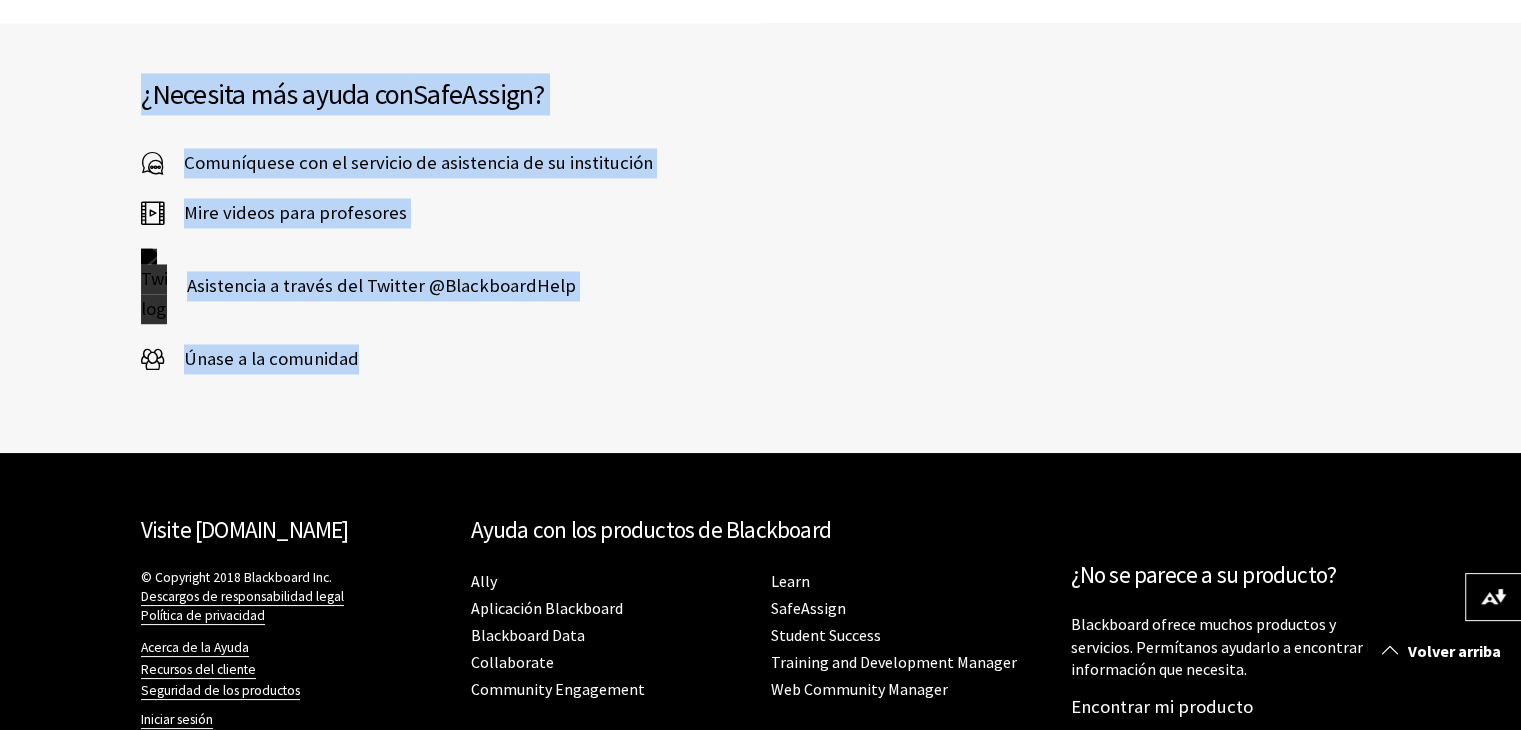 drag, startPoint x: 143, startPoint y: 409, endPoint x: 1127, endPoint y: 378, distance: 984.4882 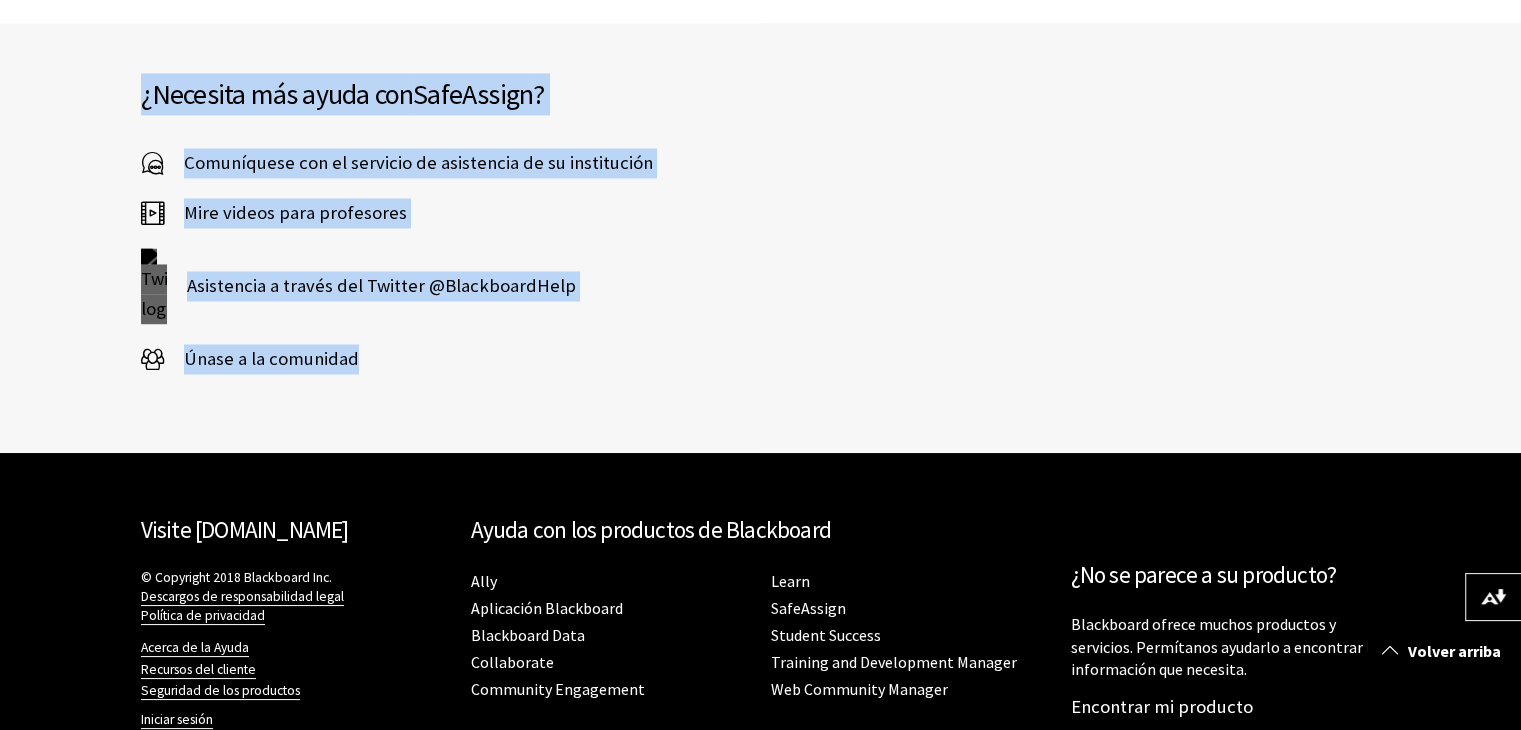 click on "¿Necesita más ayuda con  SafeAssign ?
Comuníquese con el servicio de asistencia de su institución
Mire videos para profesores
Asistencia a través del Twitter @BlackboardHelp
Únase a la comunidad" at bounding box center [760, 238] 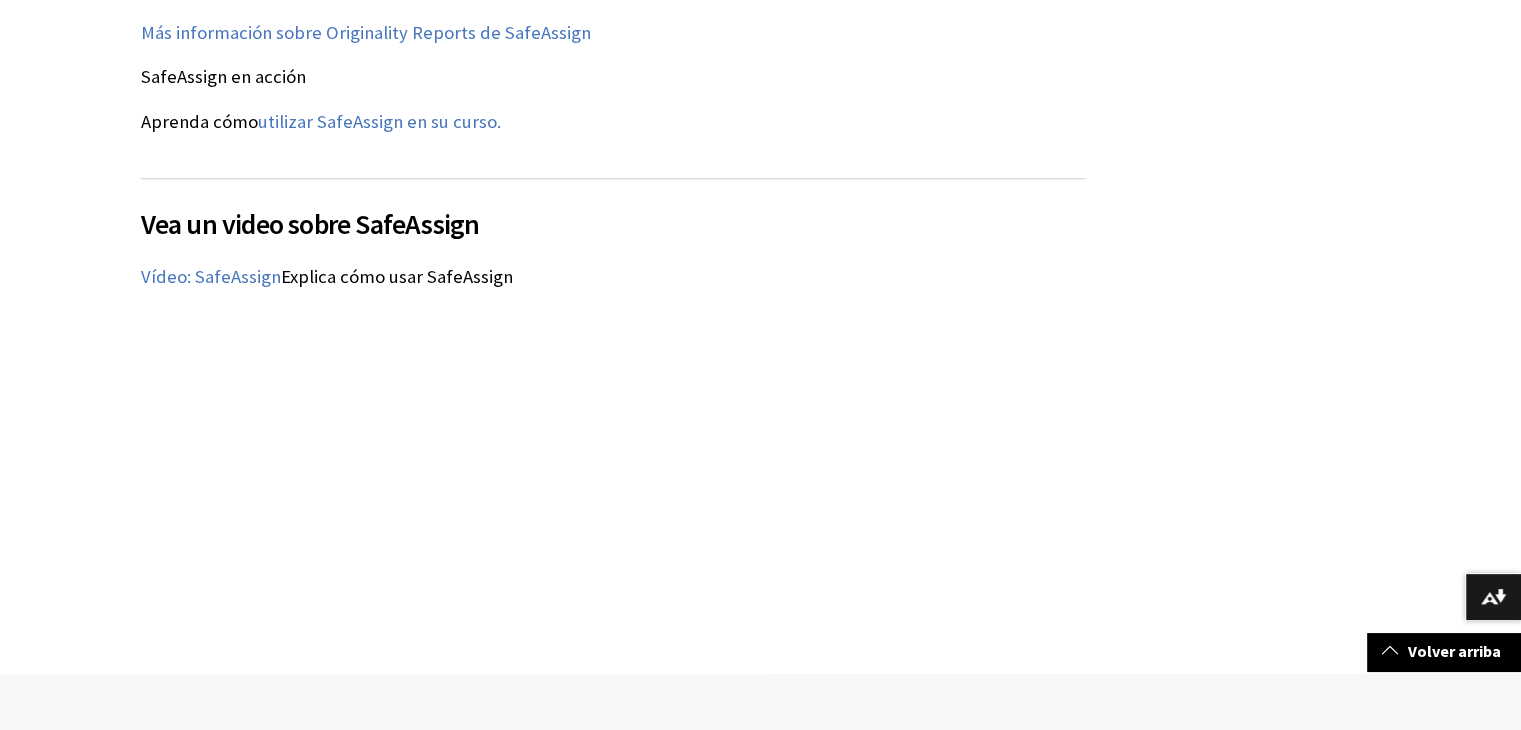 scroll, scrollTop: 2385, scrollLeft: 0, axis: vertical 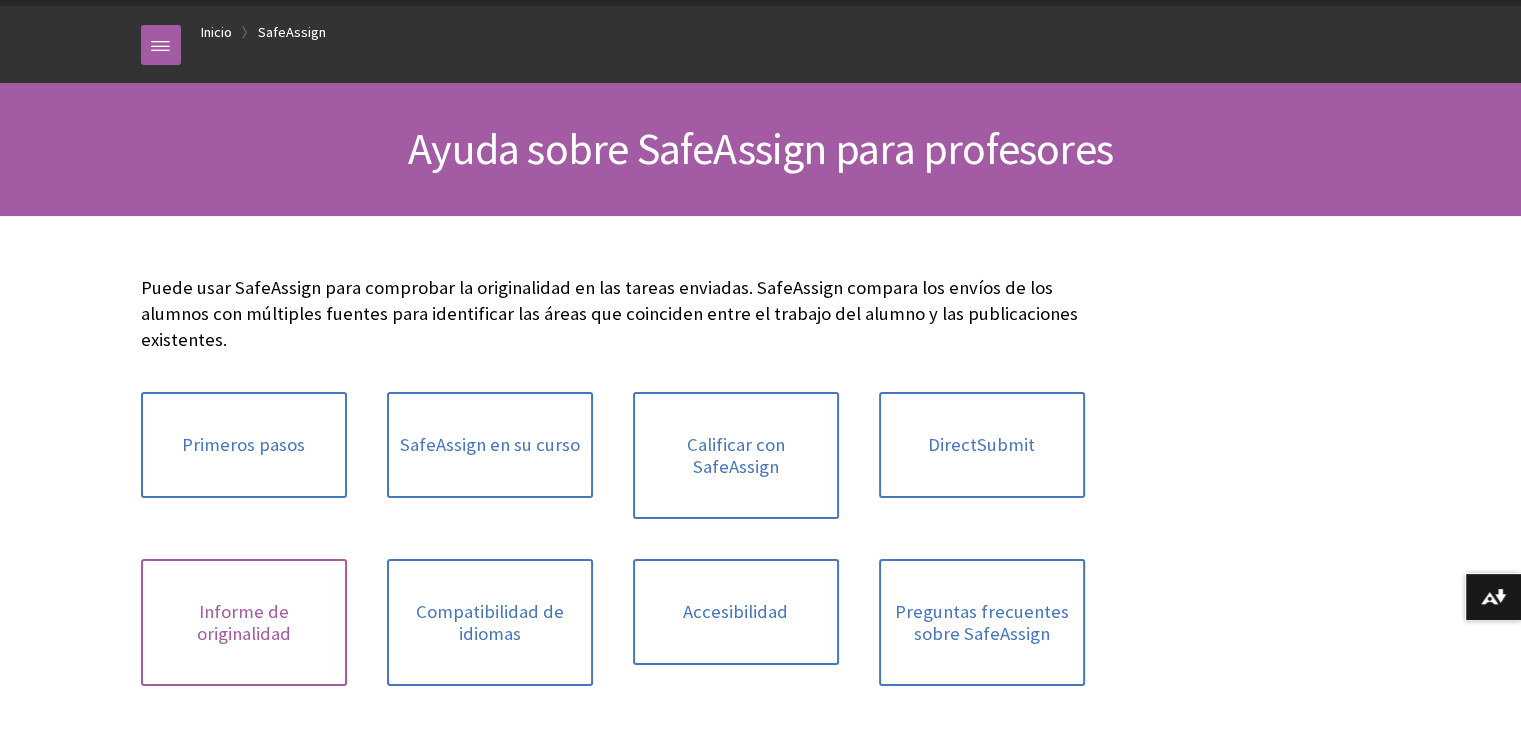 click on "Informe de originalidad" at bounding box center [244, 622] 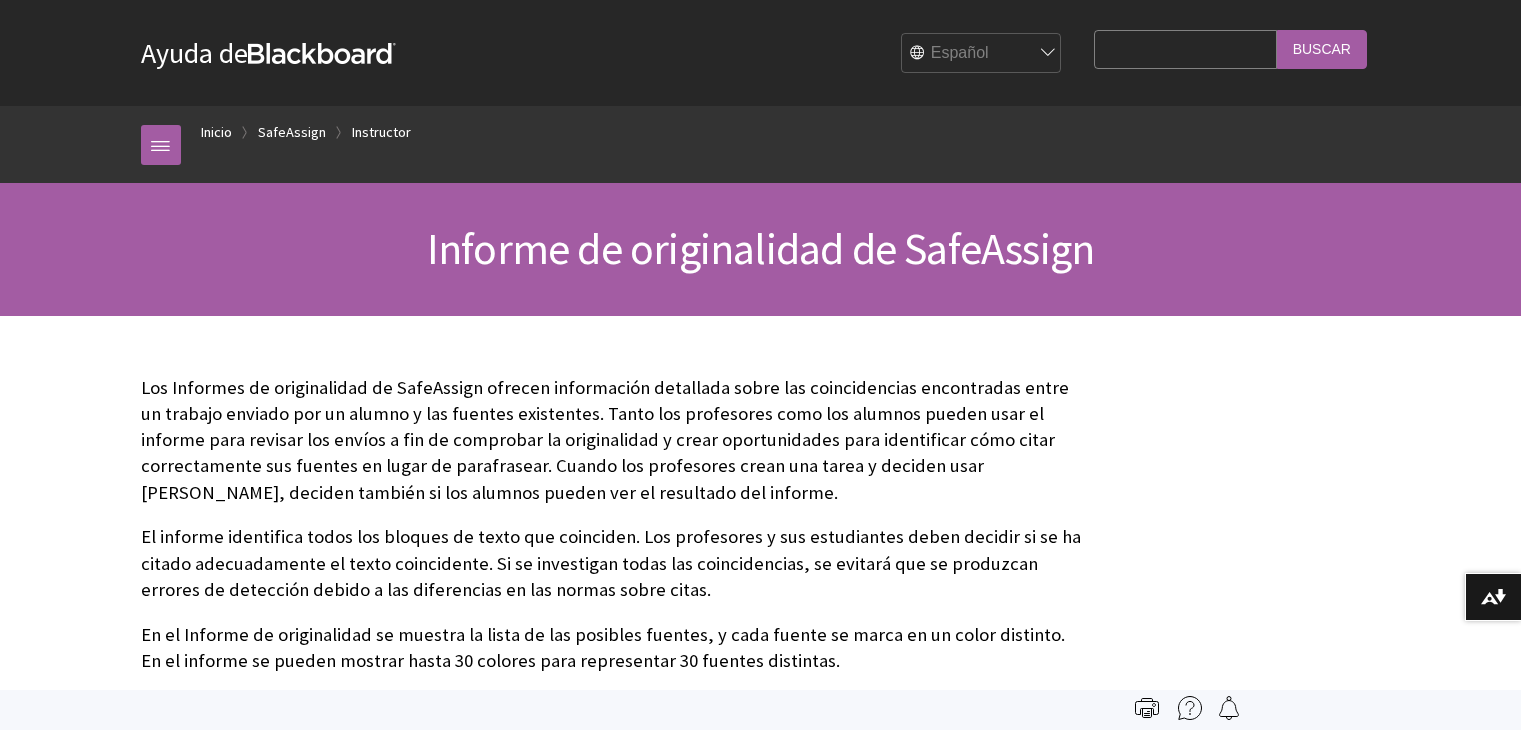 scroll, scrollTop: 0, scrollLeft: 0, axis: both 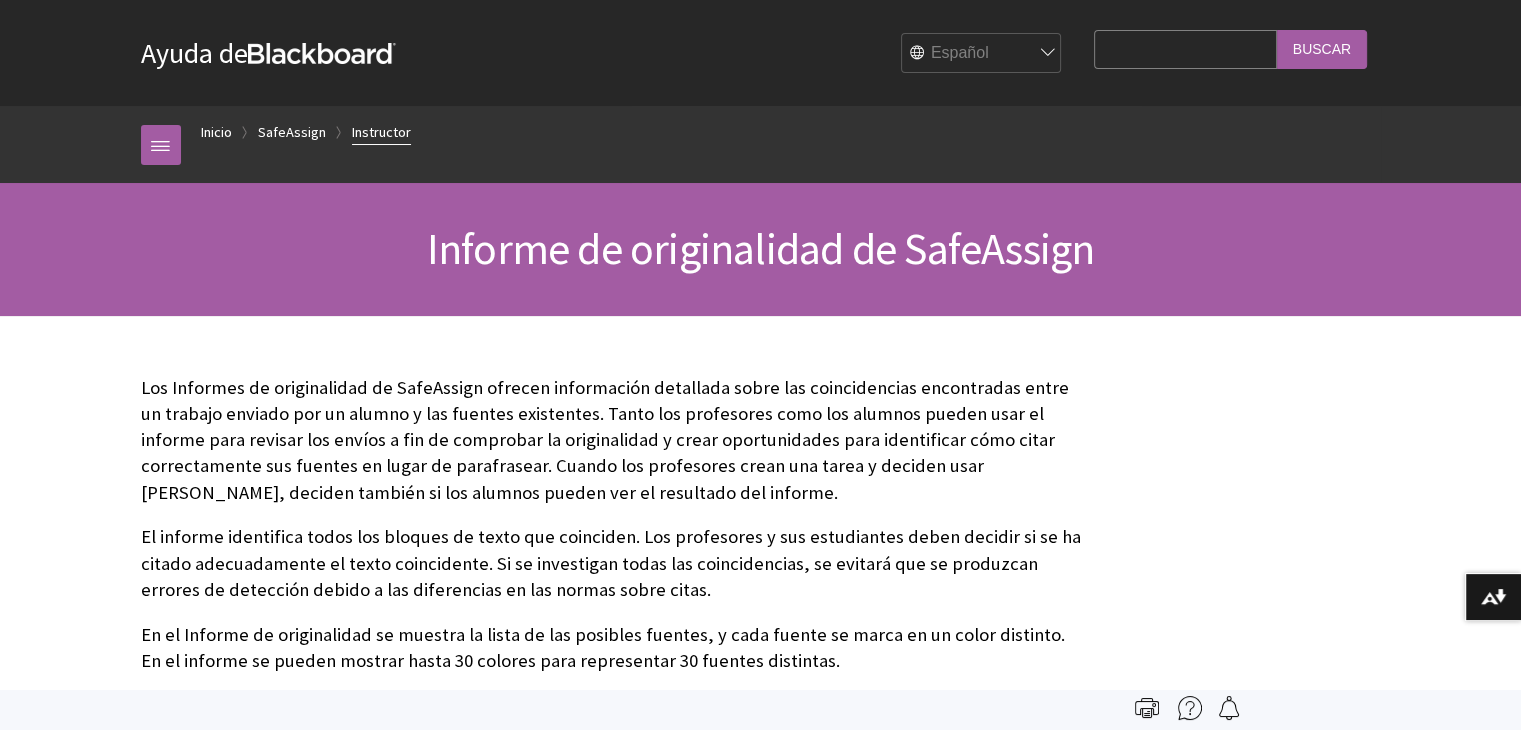 click on "Instructor" at bounding box center [381, 132] 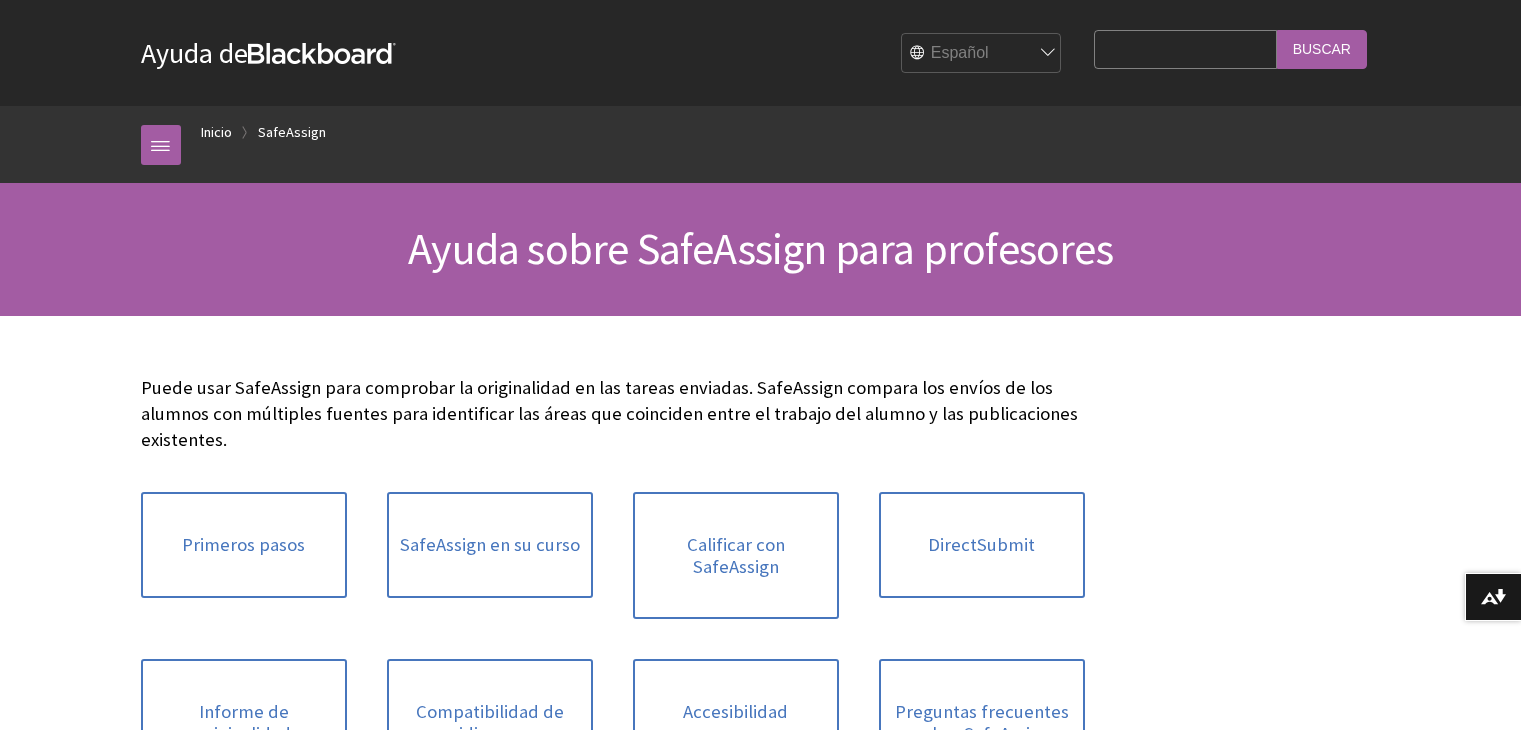 scroll, scrollTop: 0, scrollLeft: 0, axis: both 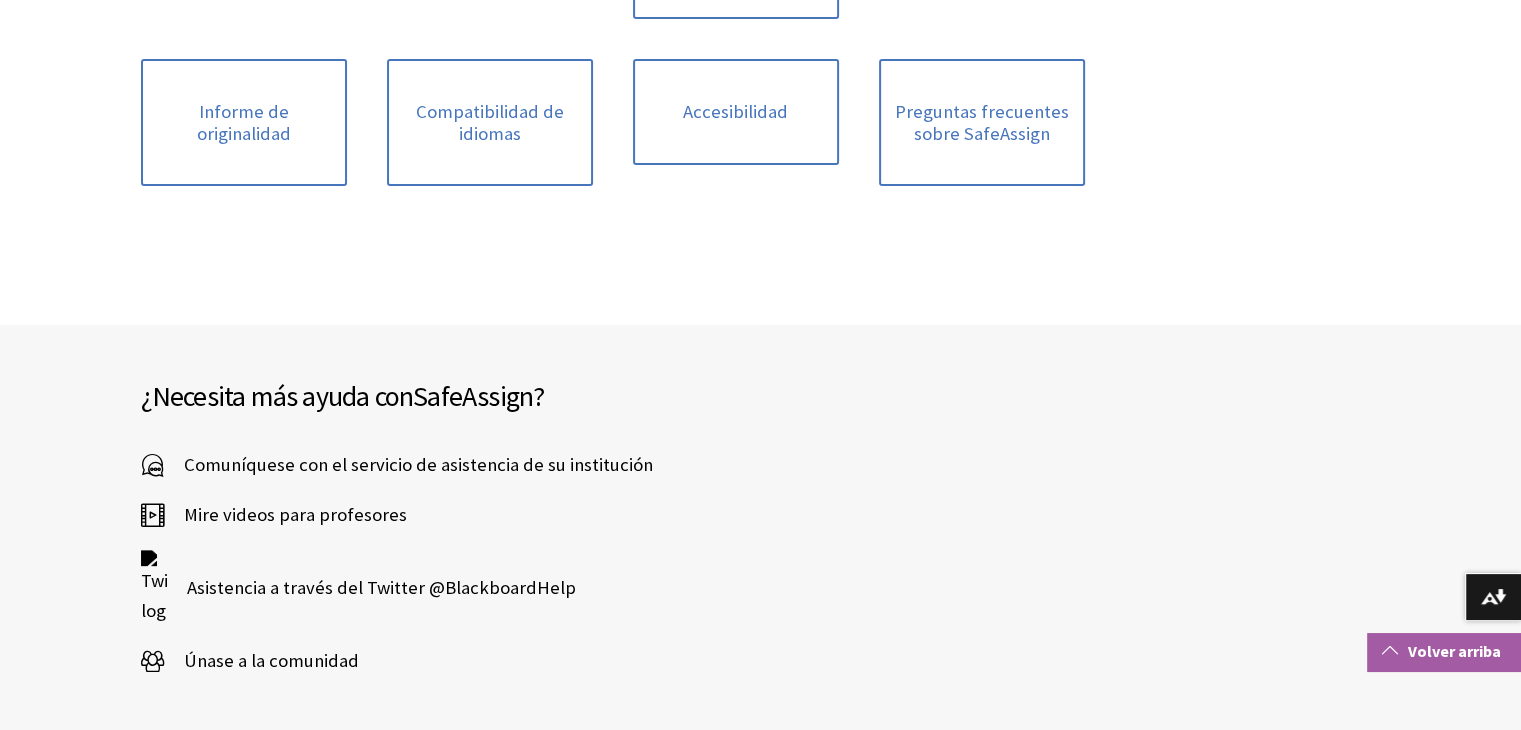 click on "Volver arriba" at bounding box center [1444, 651] 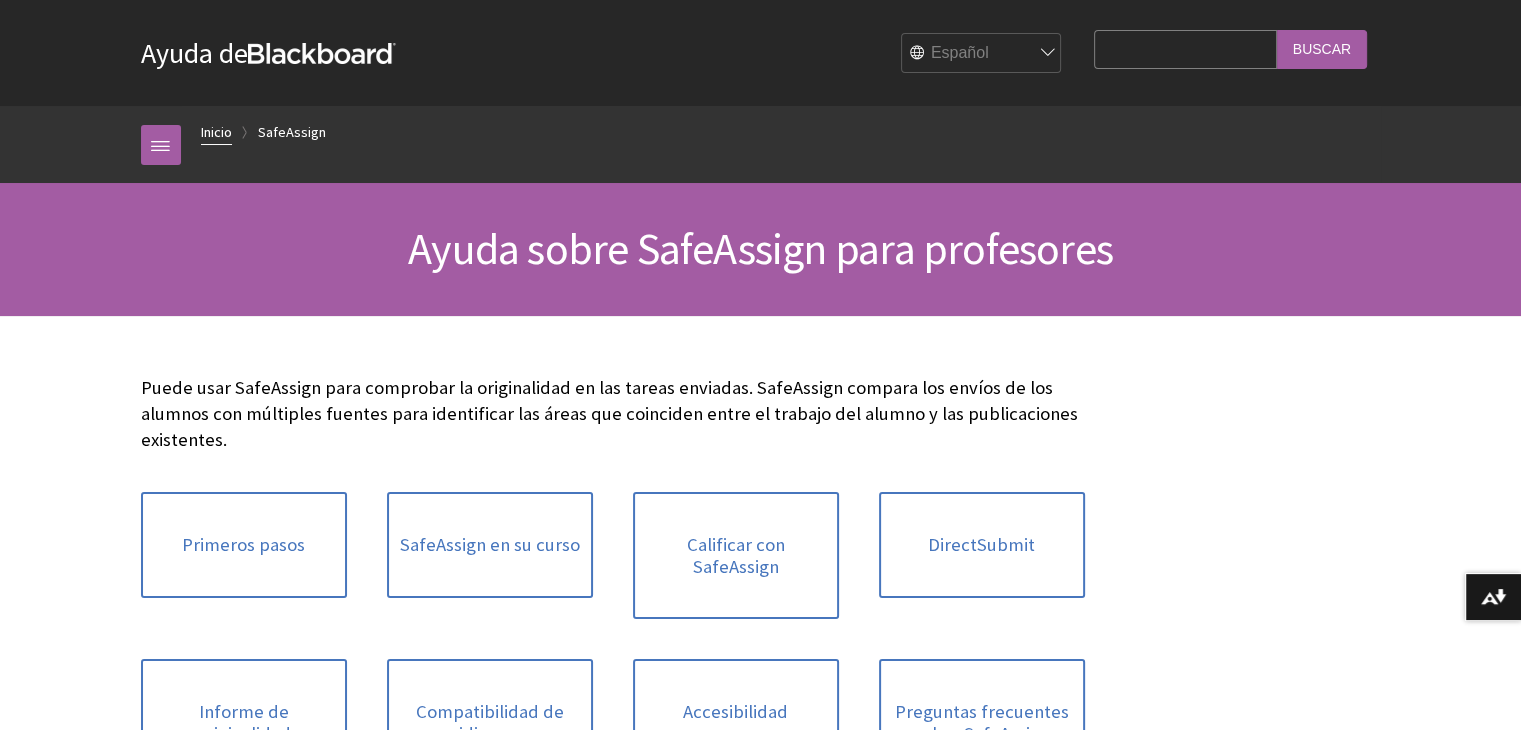 click on "Inicio" at bounding box center (216, 132) 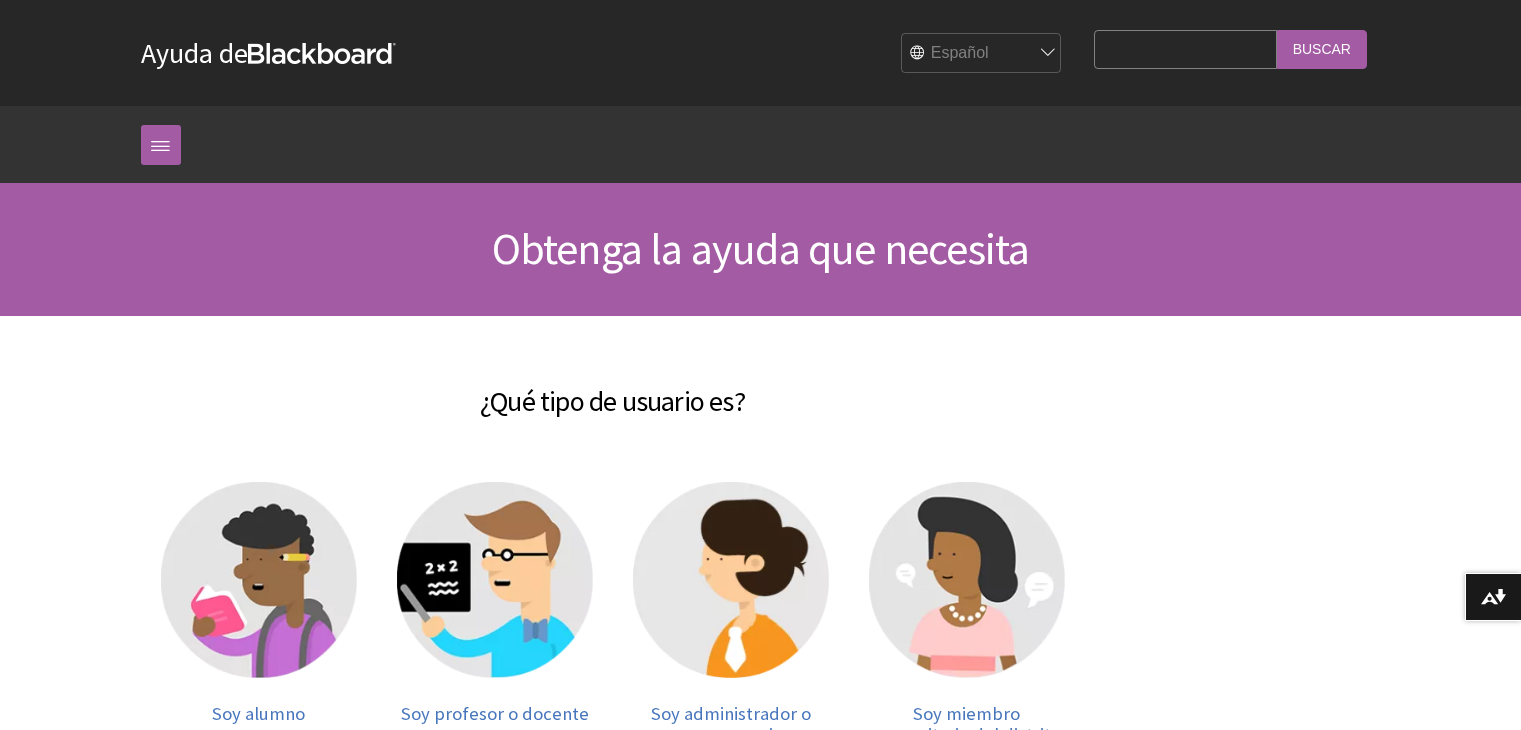 click at bounding box center (495, 580) 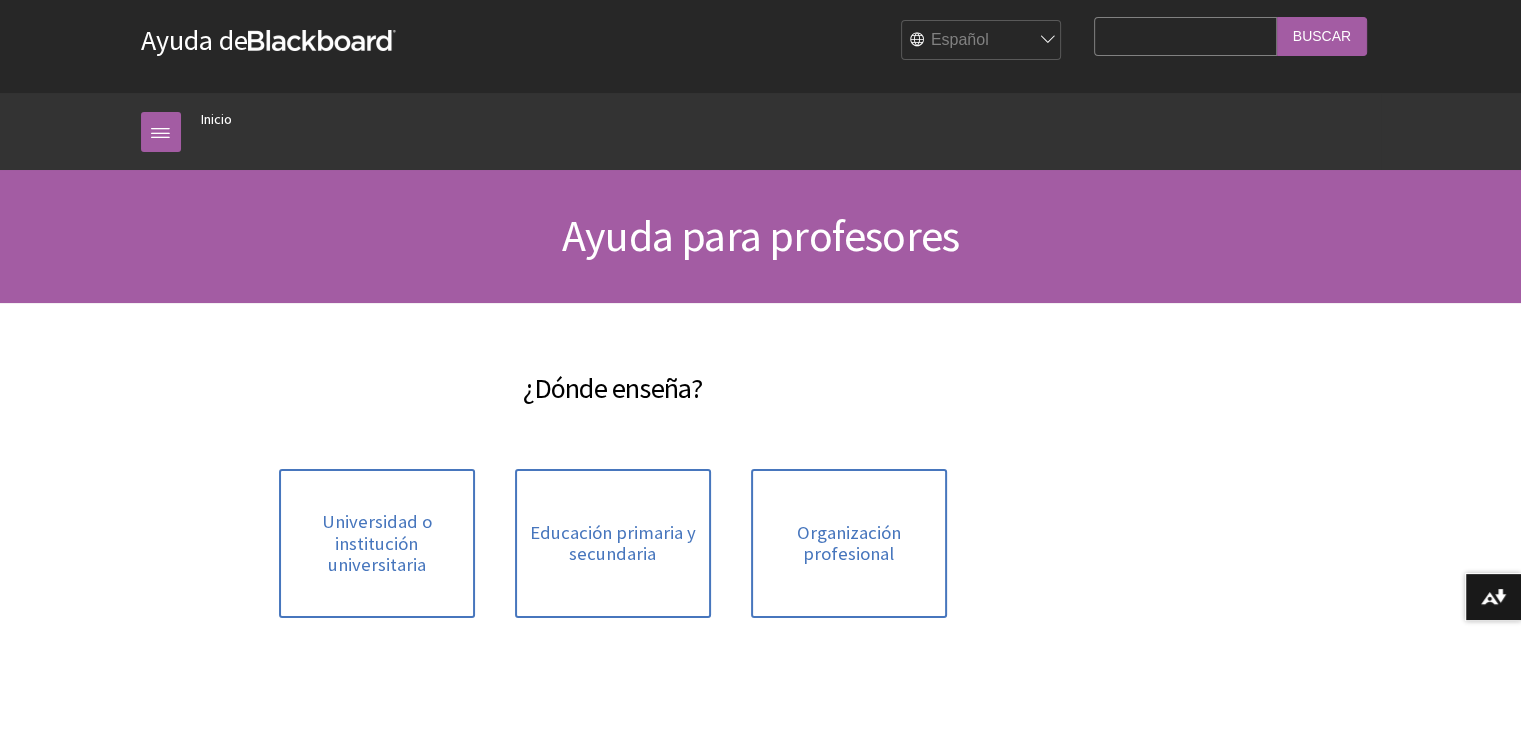 scroll, scrollTop: 200, scrollLeft: 0, axis: vertical 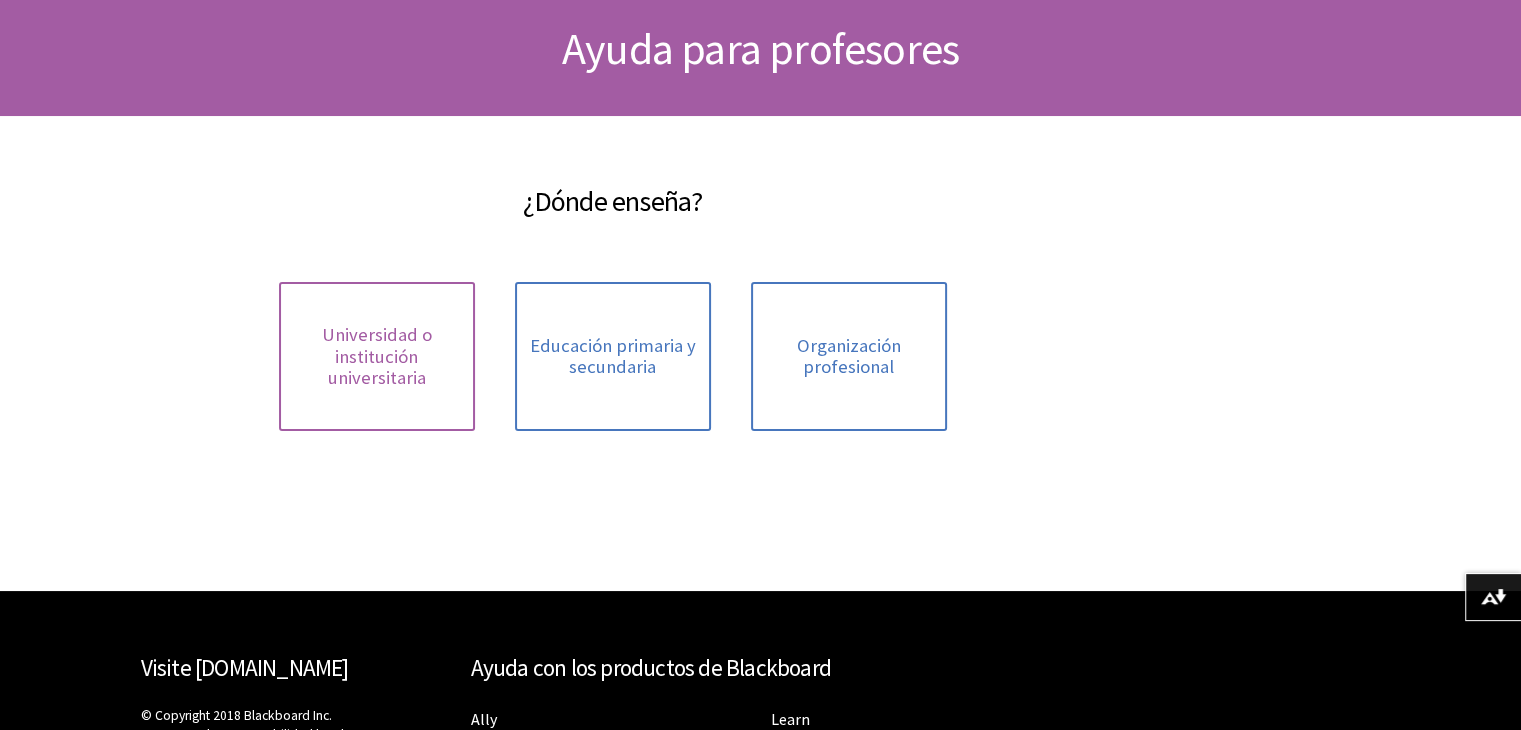 click on "Universidad o institución universitaria" at bounding box center [377, 356] 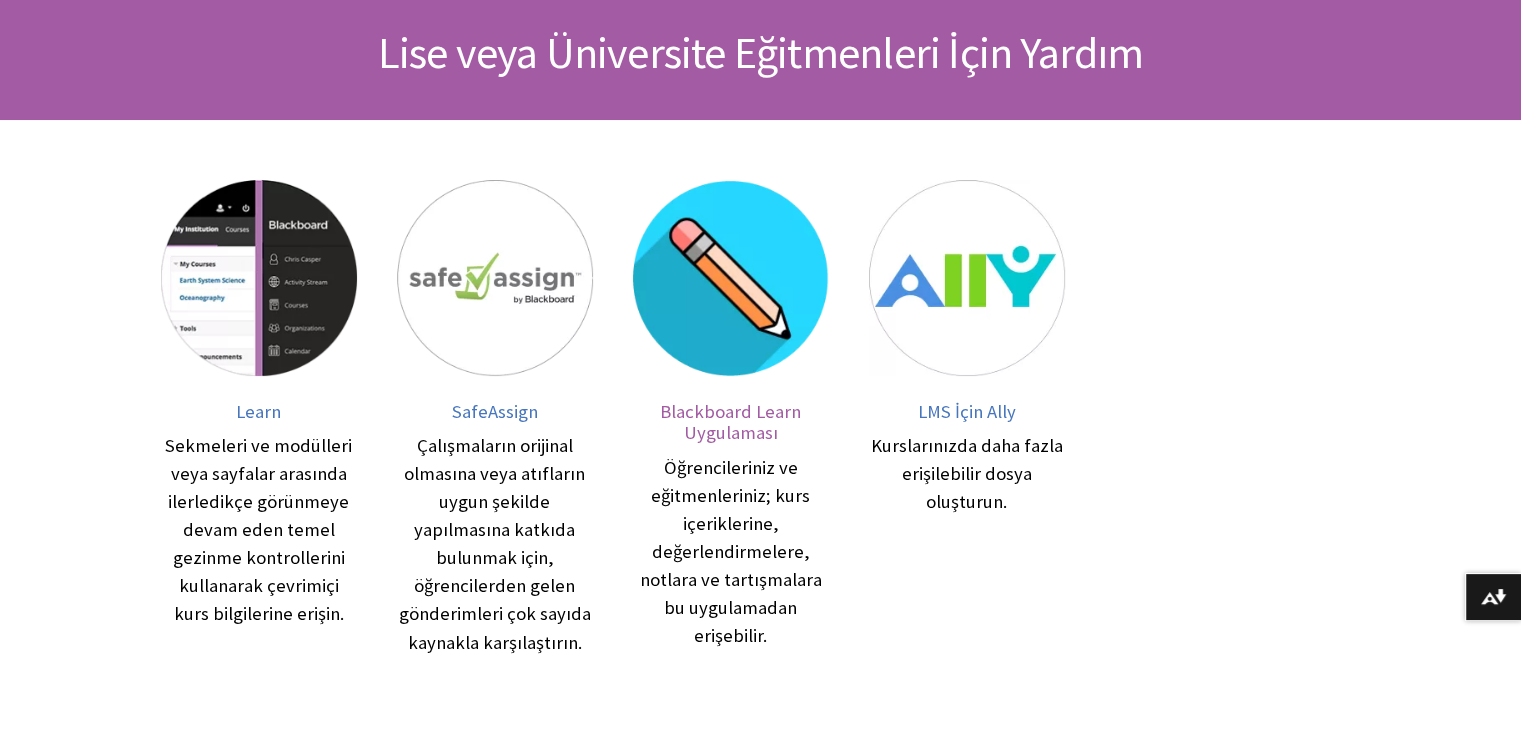 scroll, scrollTop: 200, scrollLeft: 0, axis: vertical 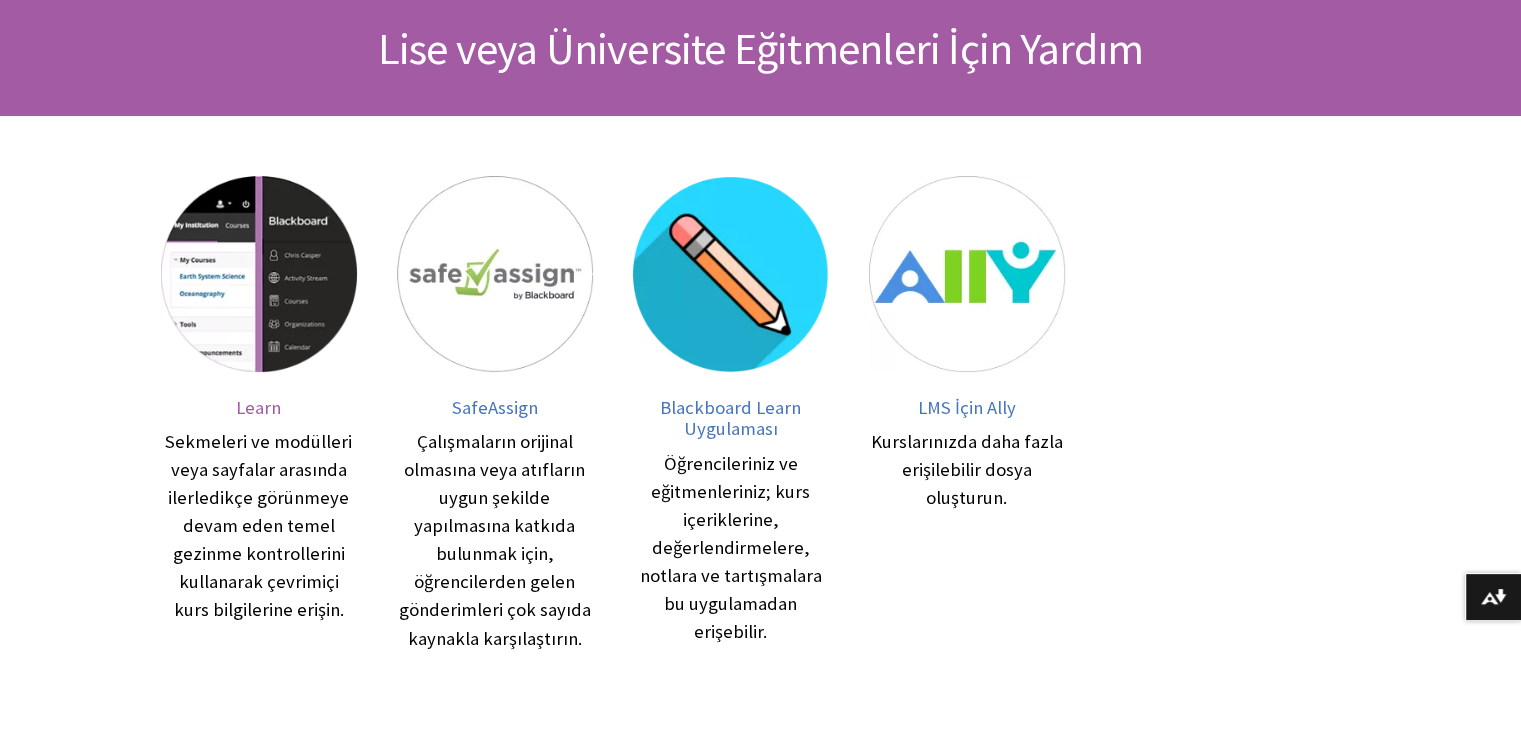 click at bounding box center (259, 274) 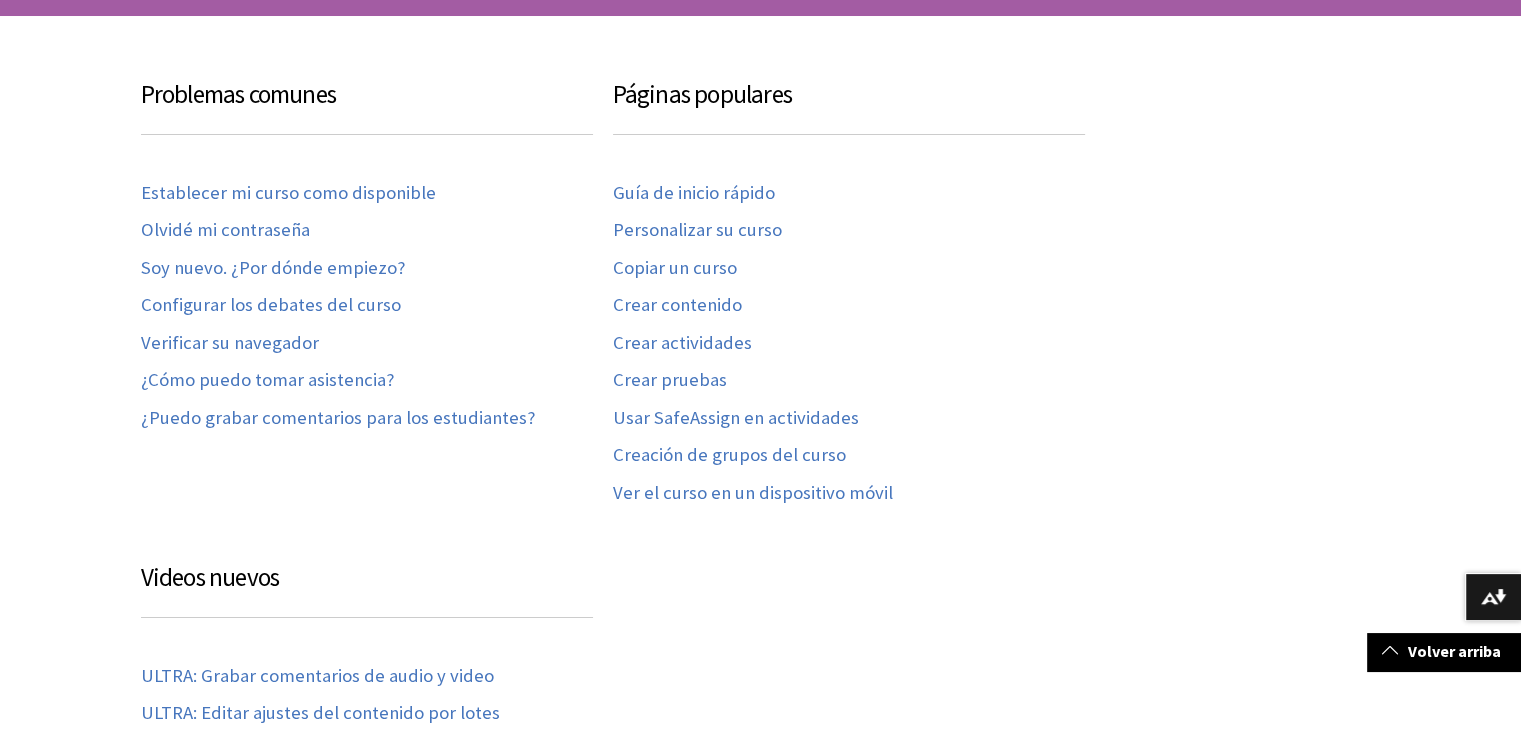 scroll, scrollTop: 300, scrollLeft: 0, axis: vertical 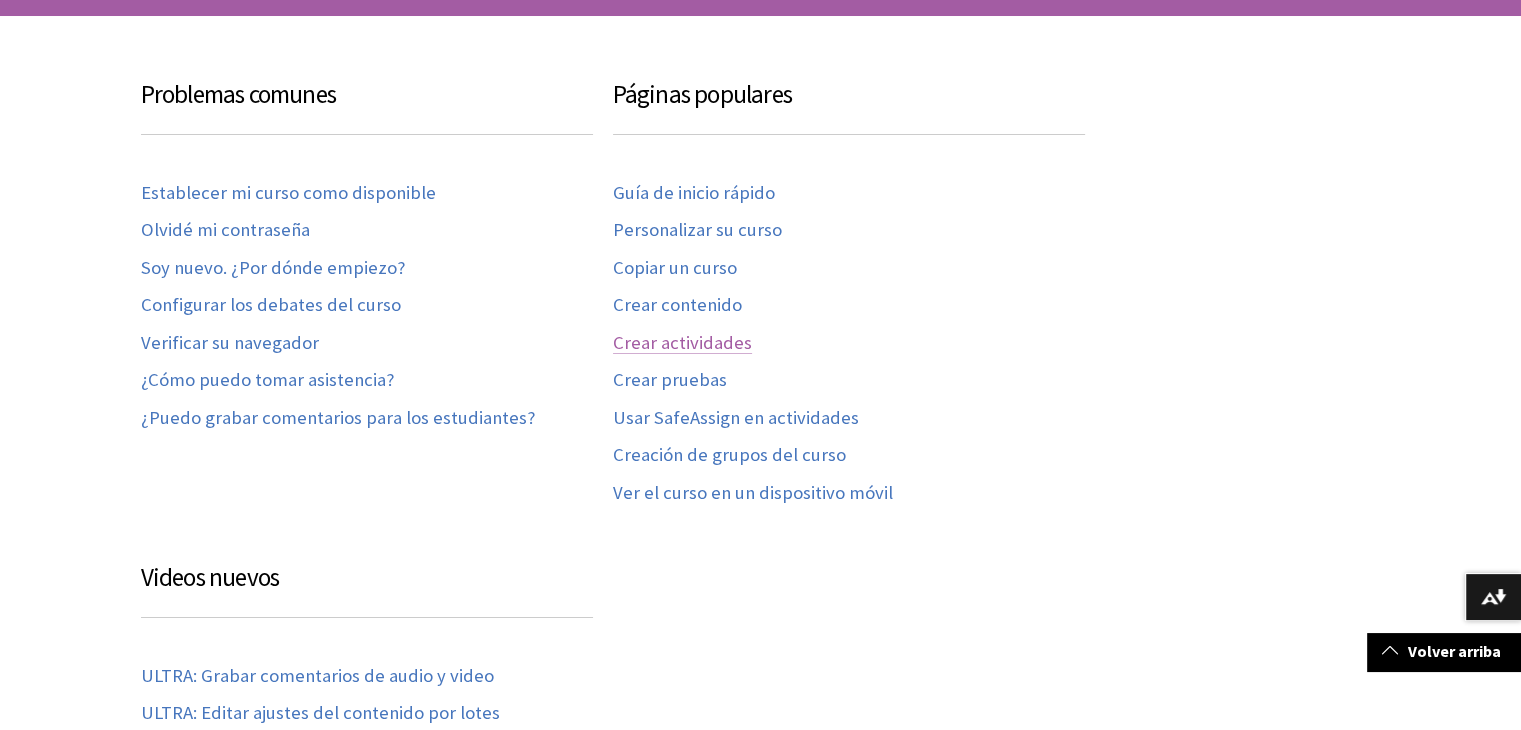 click on "Crear actividades" at bounding box center (682, 343) 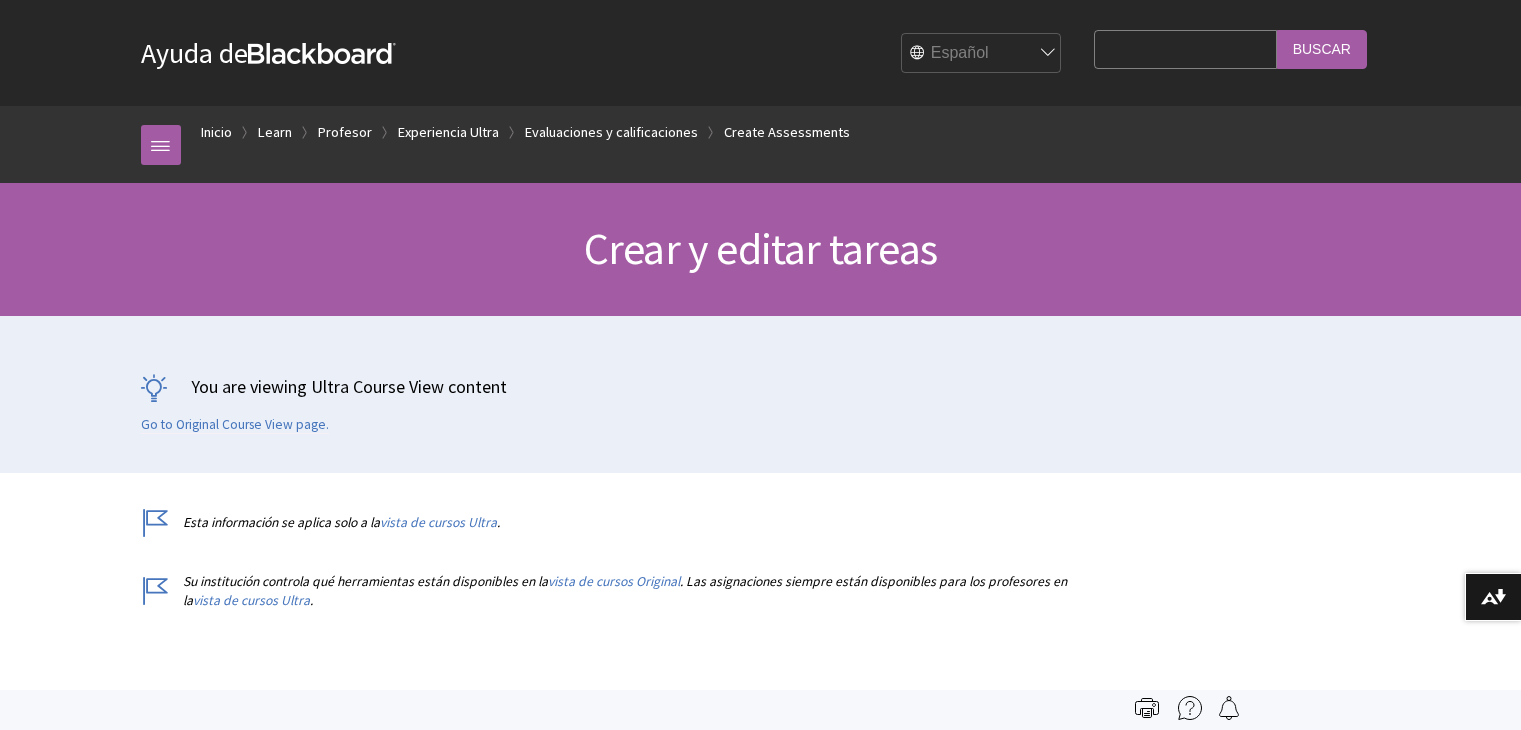 scroll, scrollTop: 600, scrollLeft: 0, axis: vertical 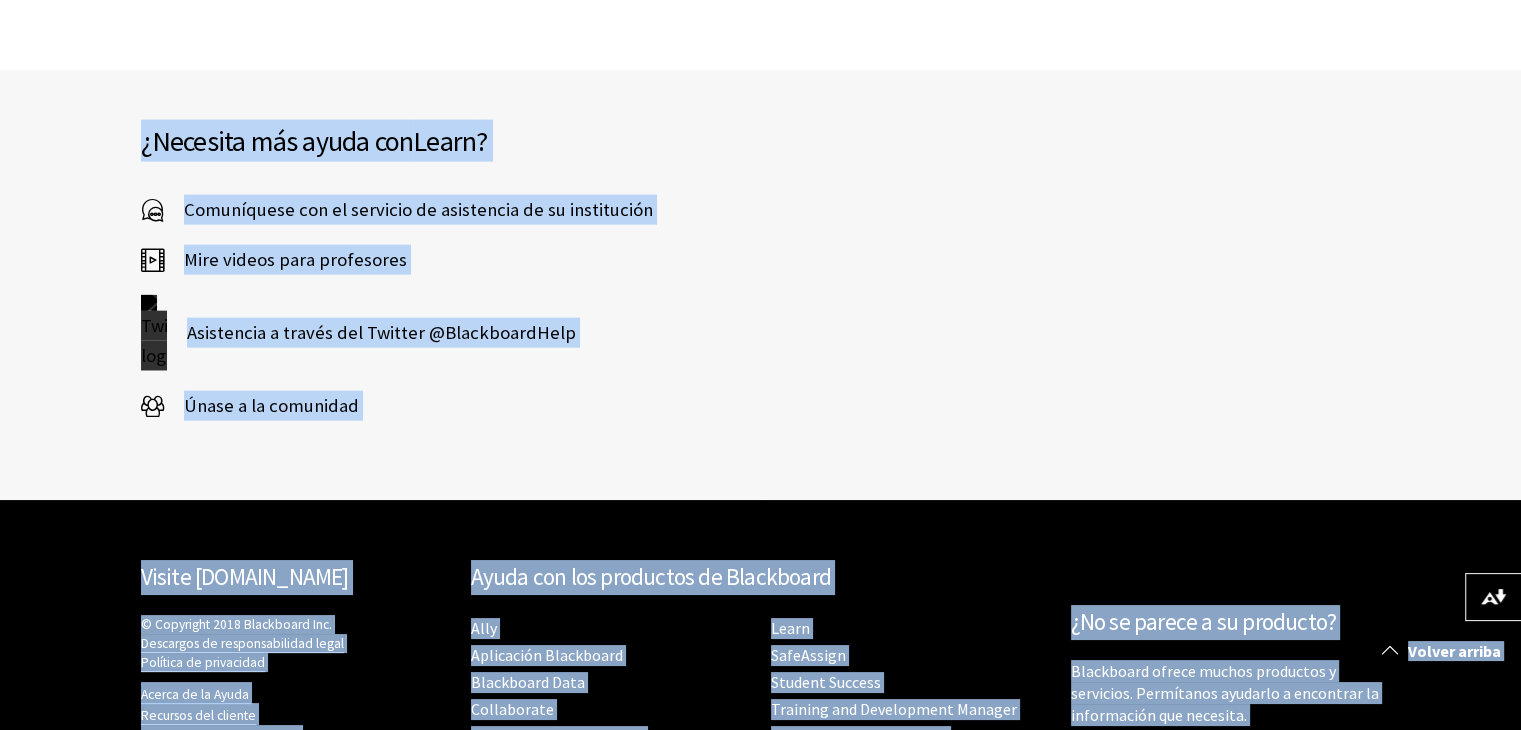 drag, startPoint x: 144, startPoint y: 318, endPoint x: 776, endPoint y: 776, distance: 780.50494 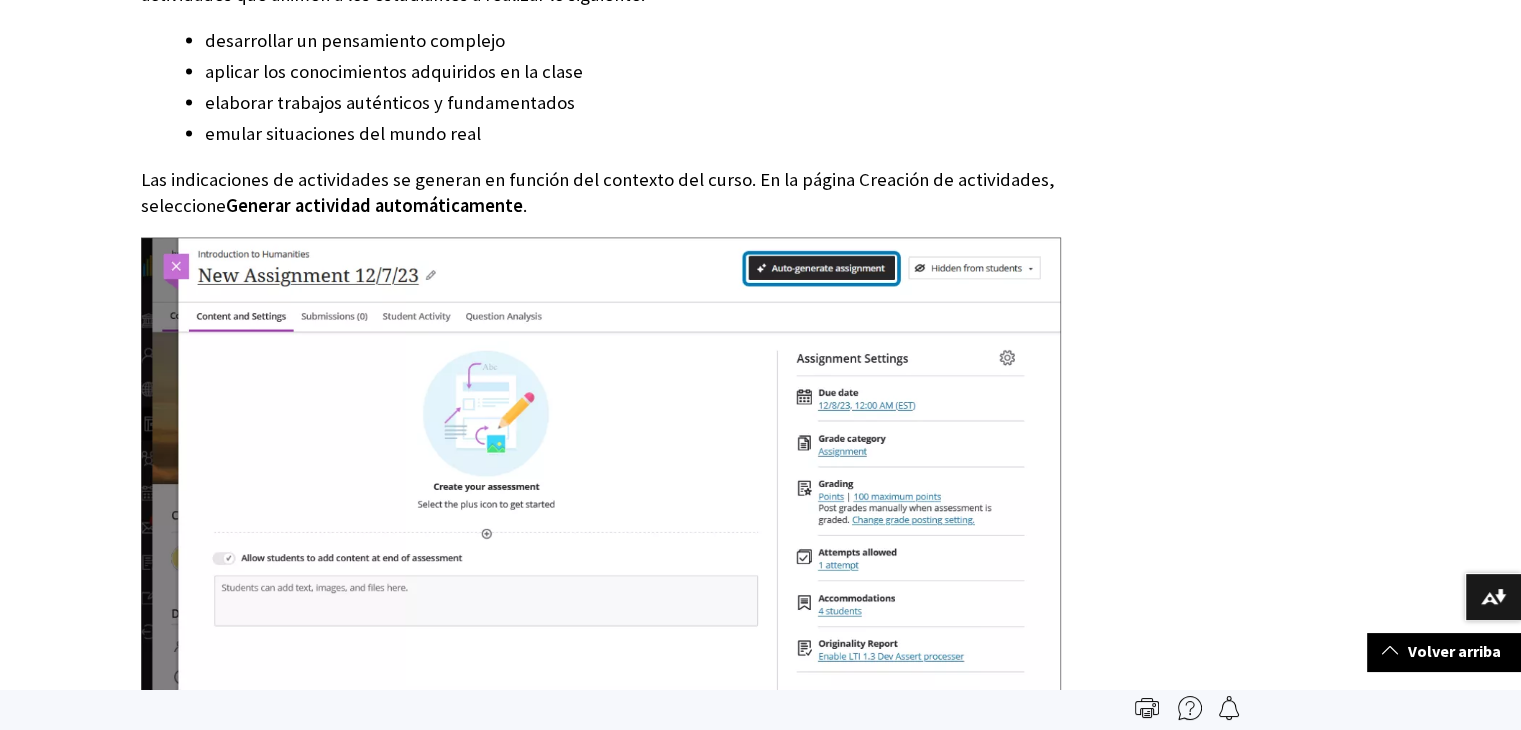 scroll, scrollTop: 3606, scrollLeft: 0, axis: vertical 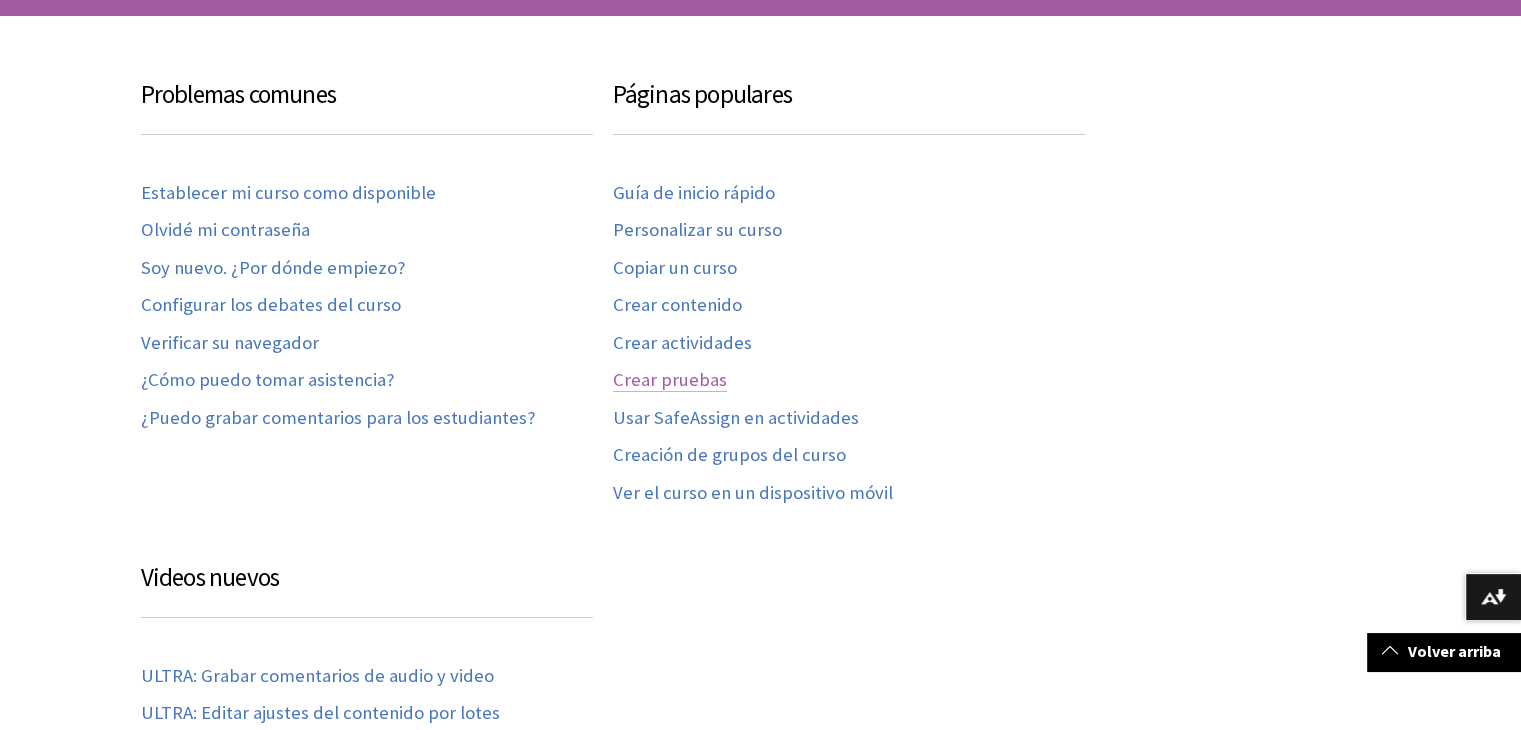 click on "Crear pruebas" at bounding box center [670, 380] 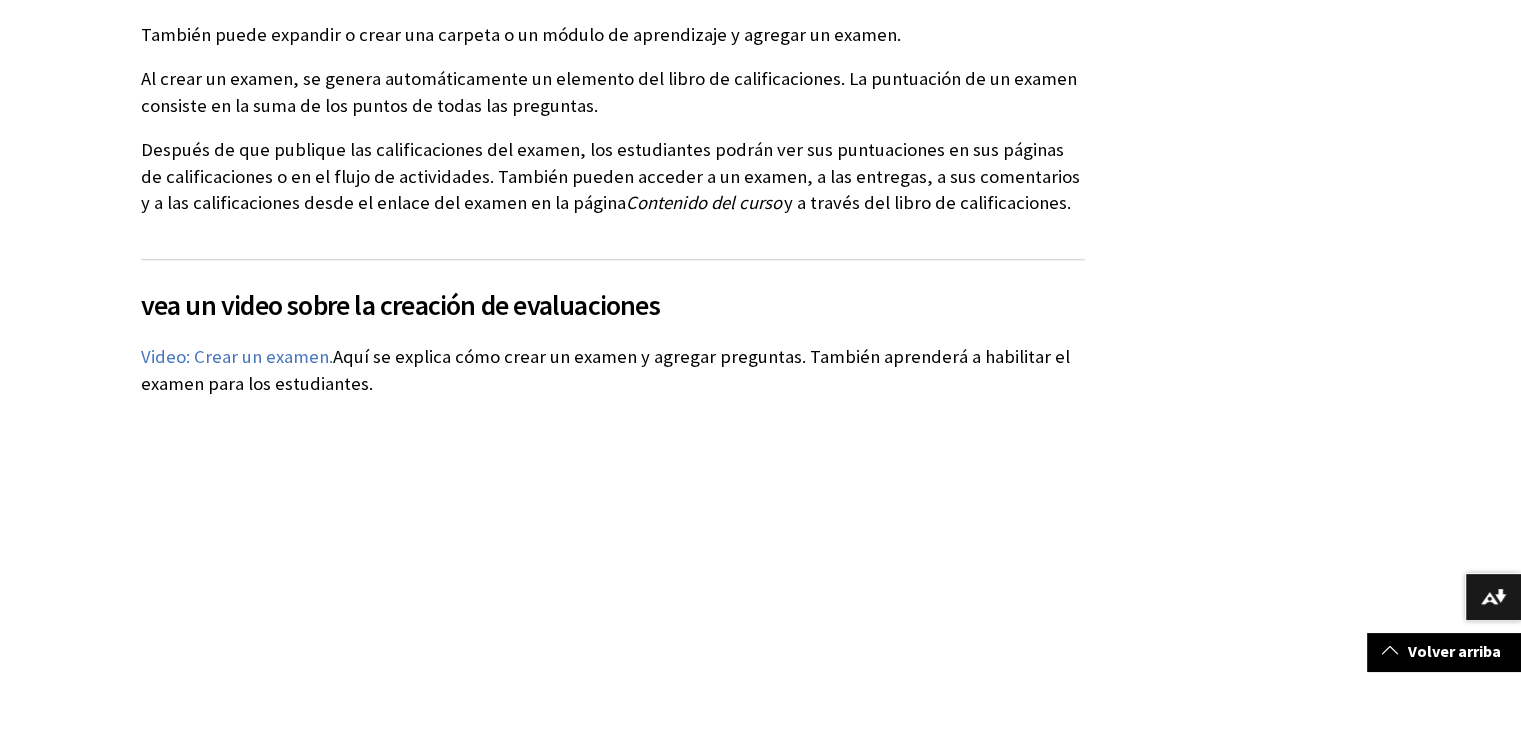 scroll, scrollTop: 1300, scrollLeft: 0, axis: vertical 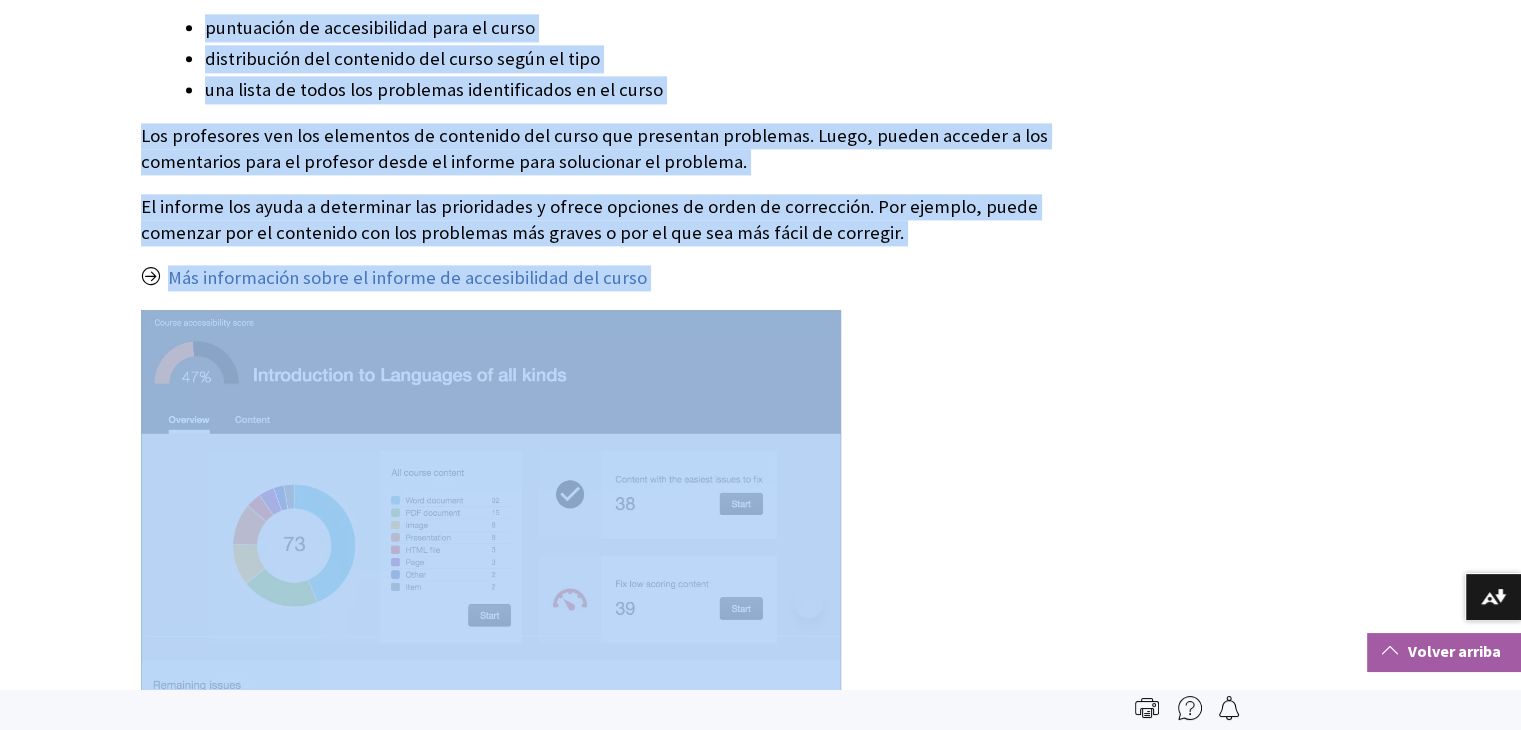 click on "Volver arriba" at bounding box center [1444, 651] 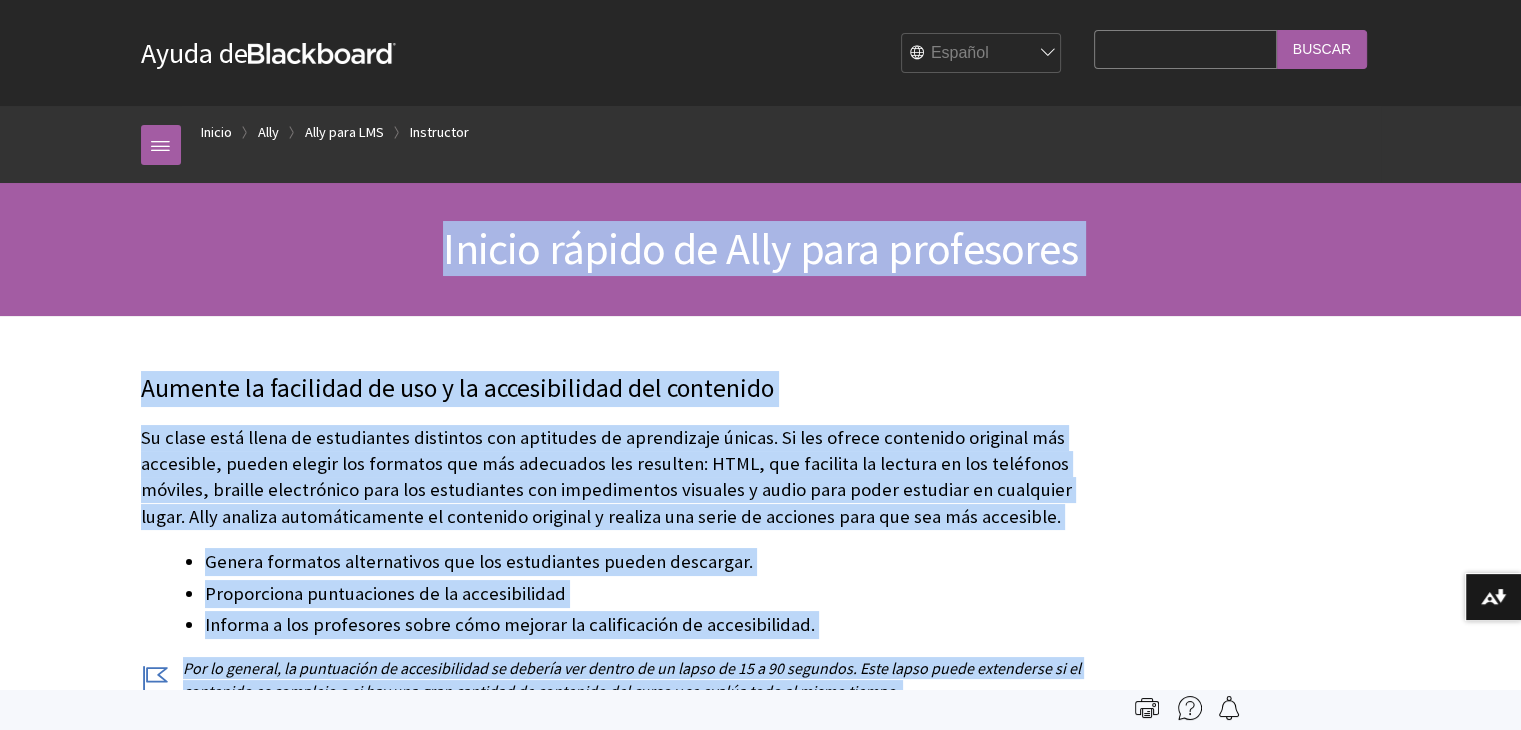 click at bounding box center [761, 2198] 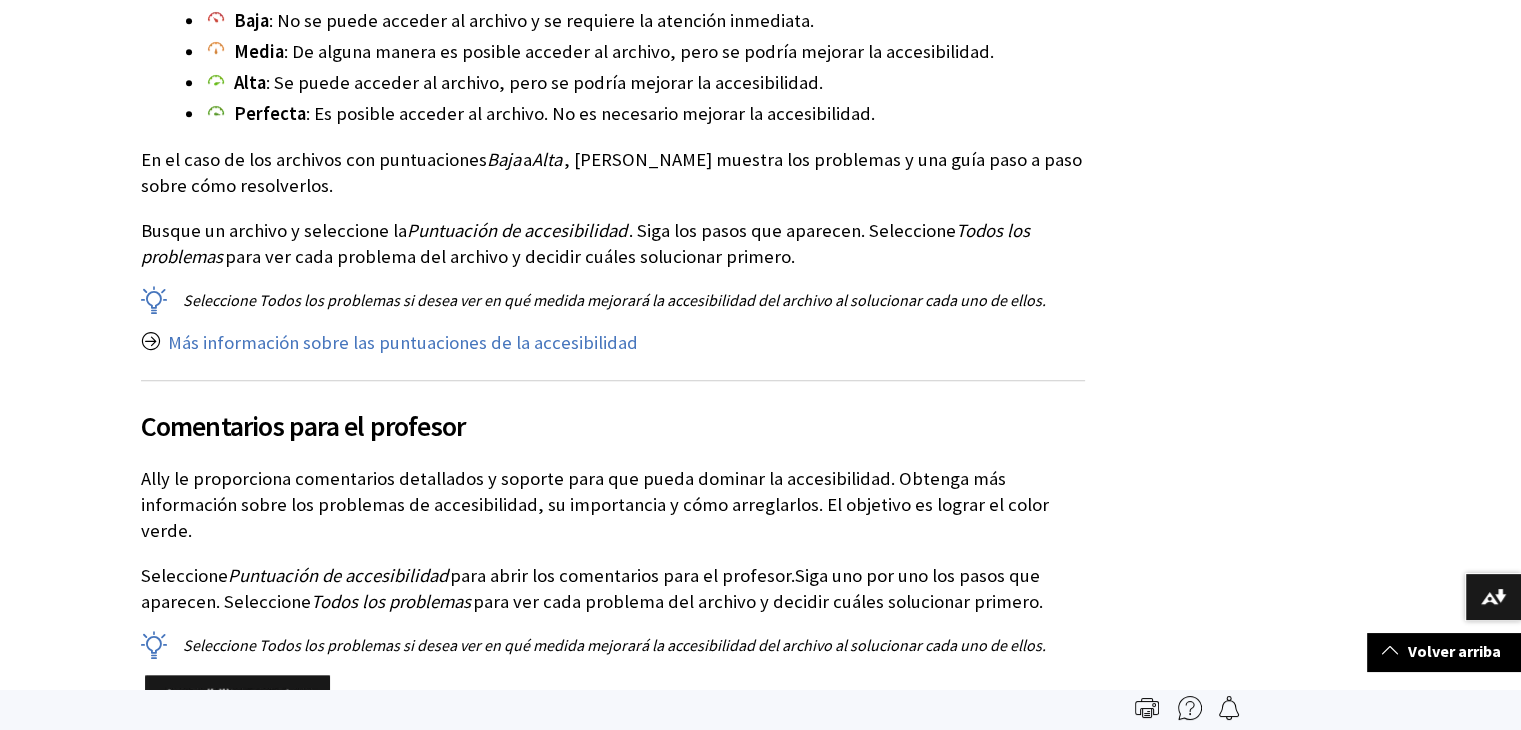 scroll, scrollTop: 0, scrollLeft: 0, axis: both 